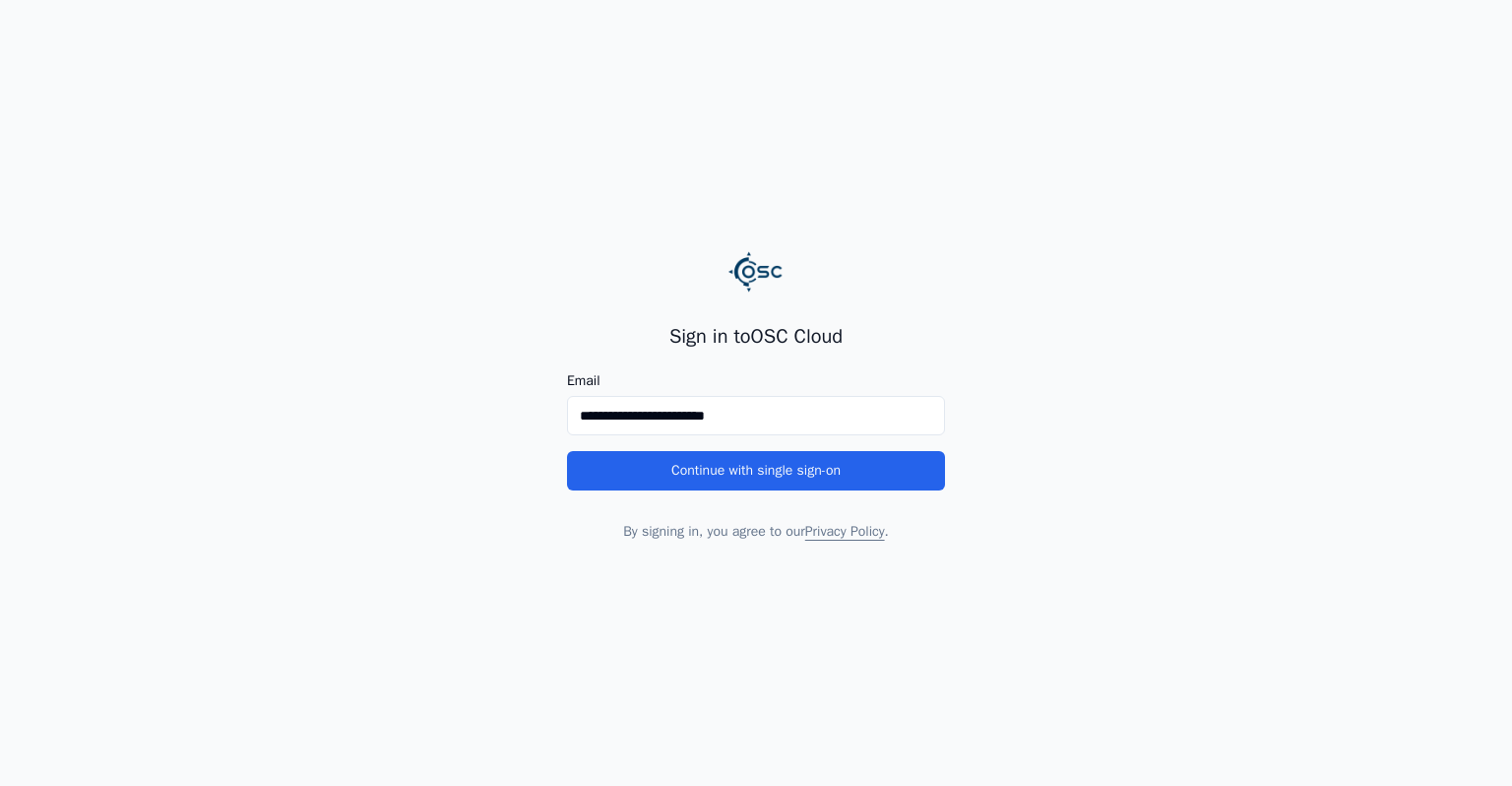 scroll, scrollTop: 0, scrollLeft: 0, axis: both 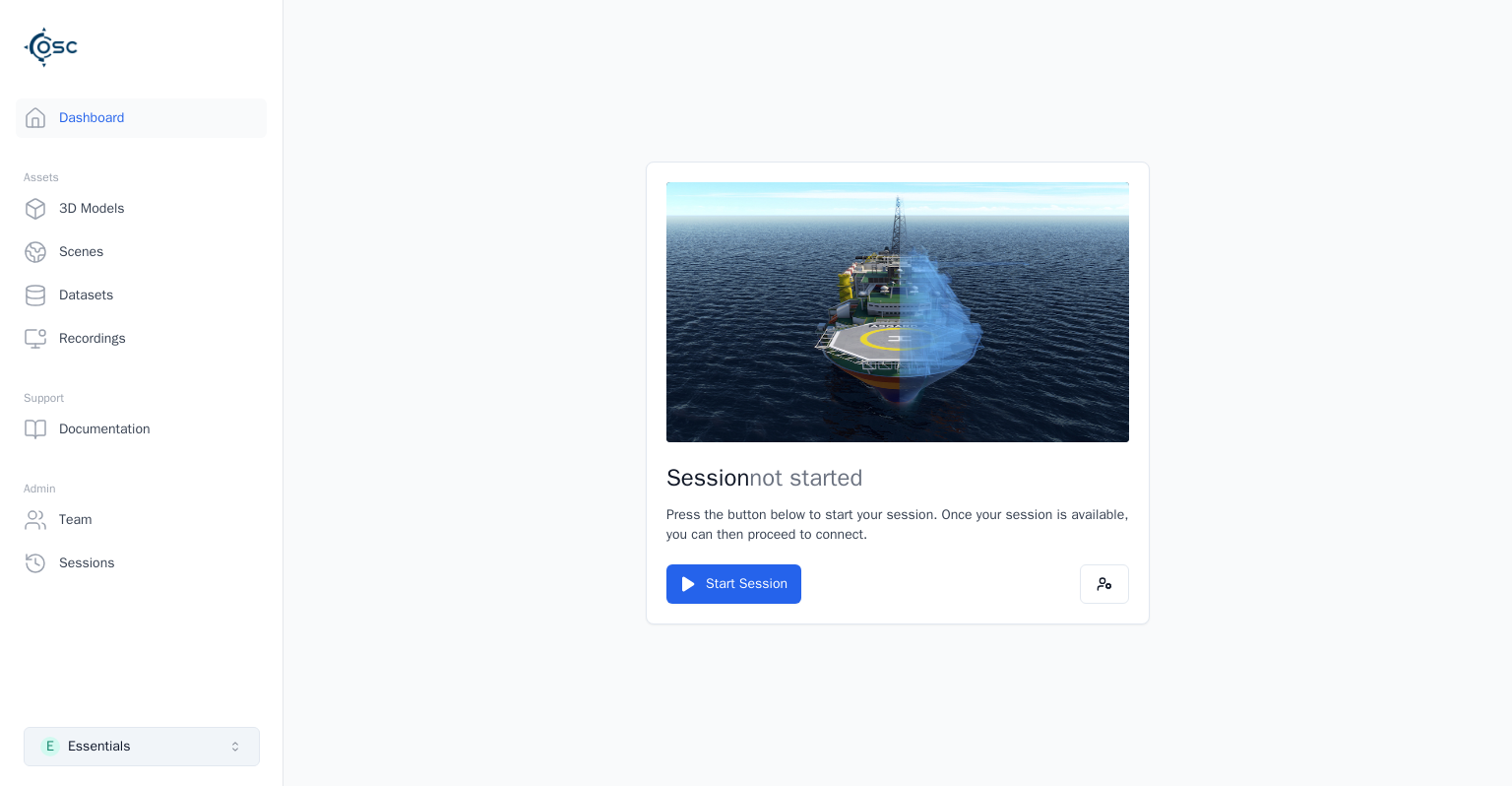 click on "Essentials" at bounding box center (98, 747) 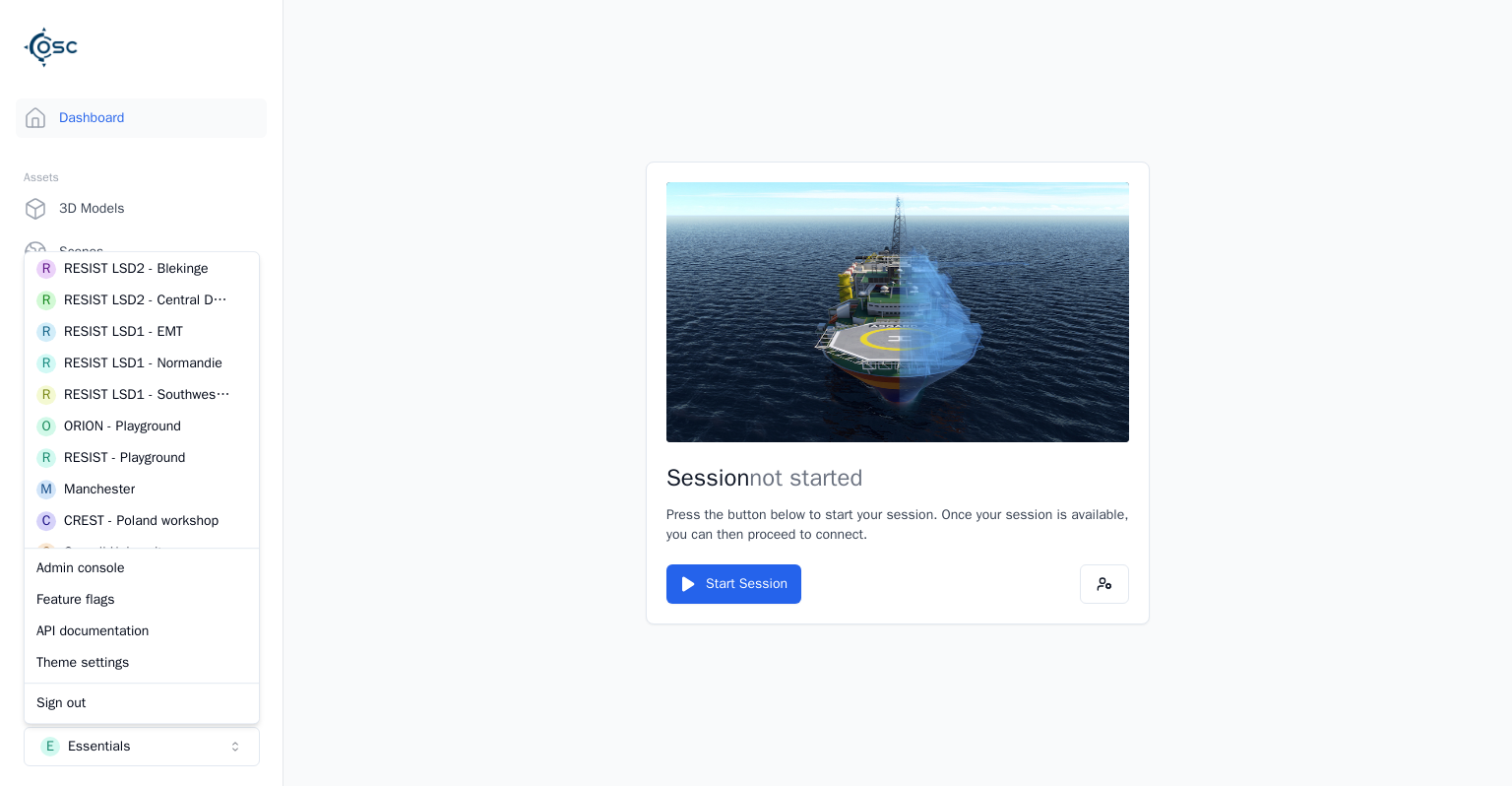 scroll, scrollTop: 766, scrollLeft: 0, axis: vertical 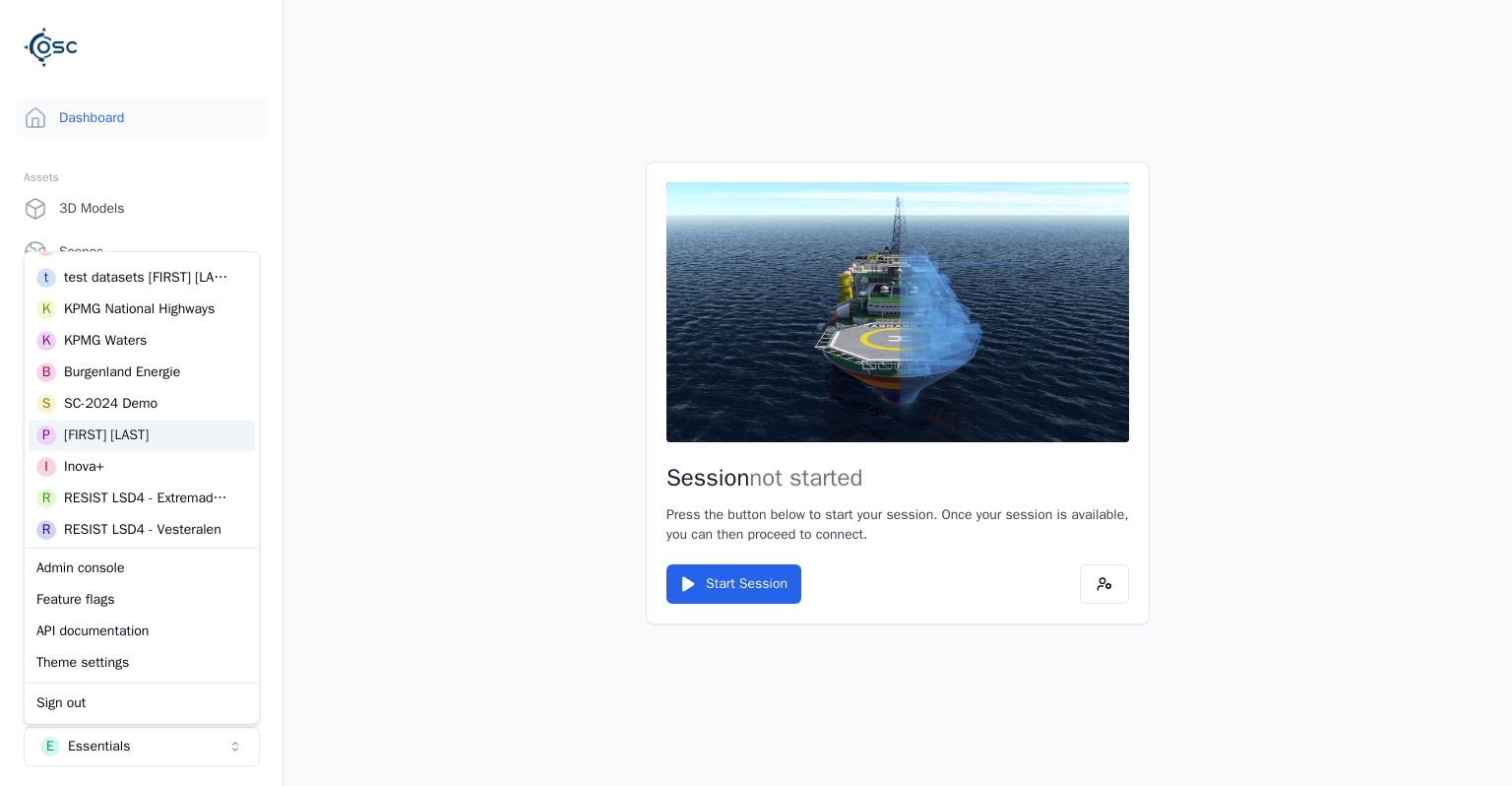 click on "P [FIRST] [LAST]" at bounding box center [142, 435] 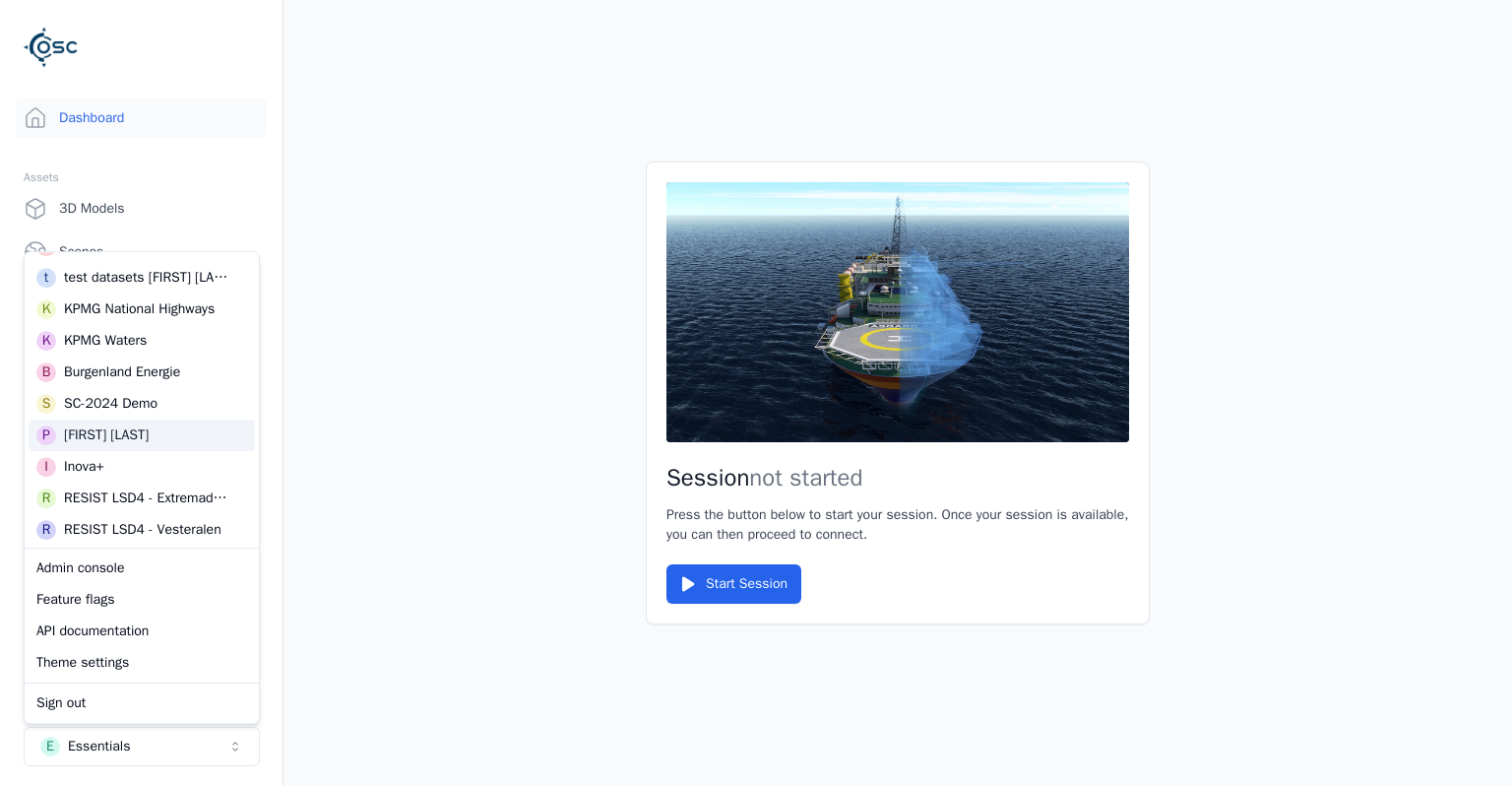 click on "Session  not started Press the button below to start your session. Once your session is available, you can then proceed to connect. Start Session" at bounding box center [898, 393] 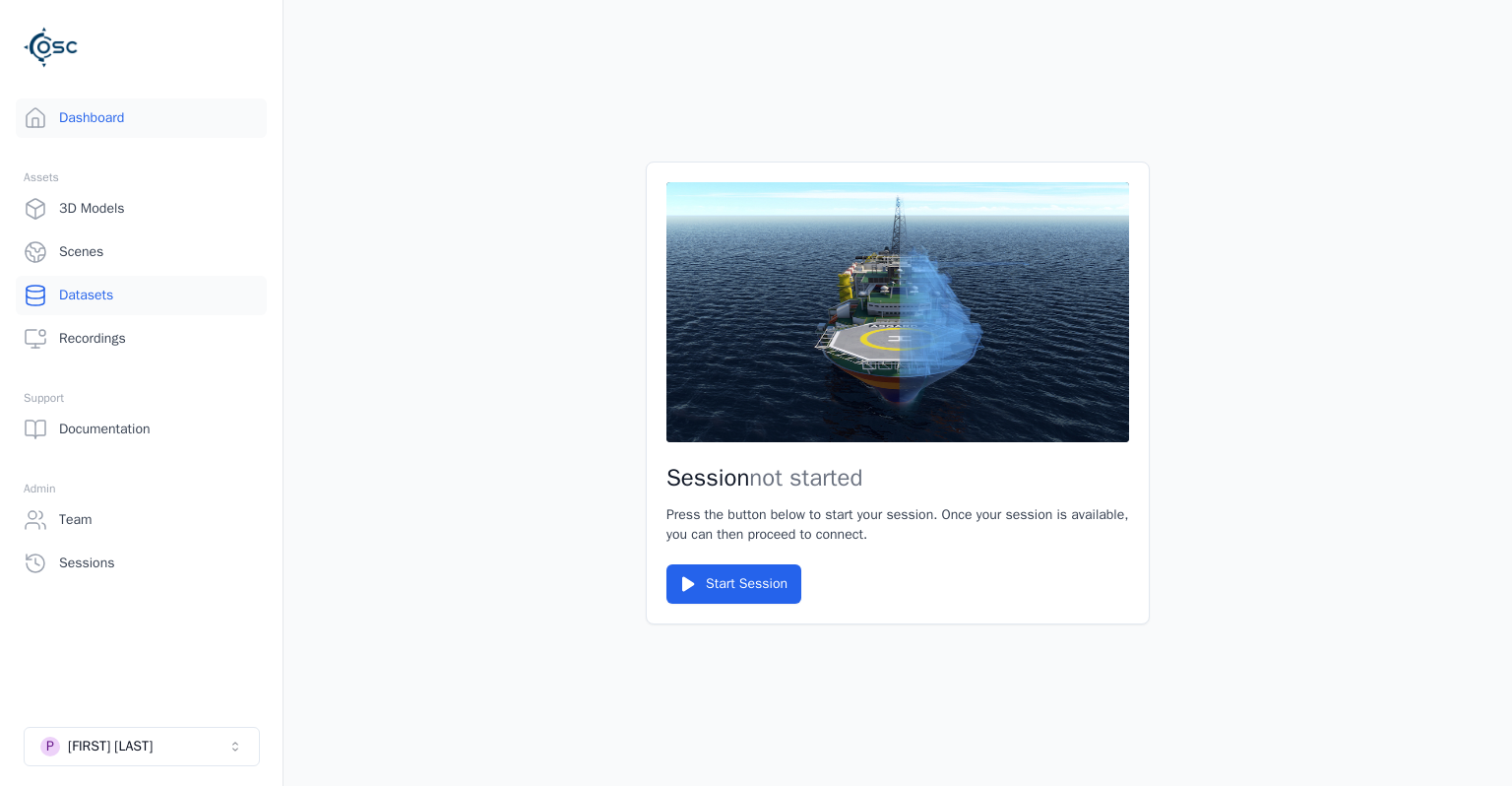 click on "Datasets" at bounding box center (141, 295) 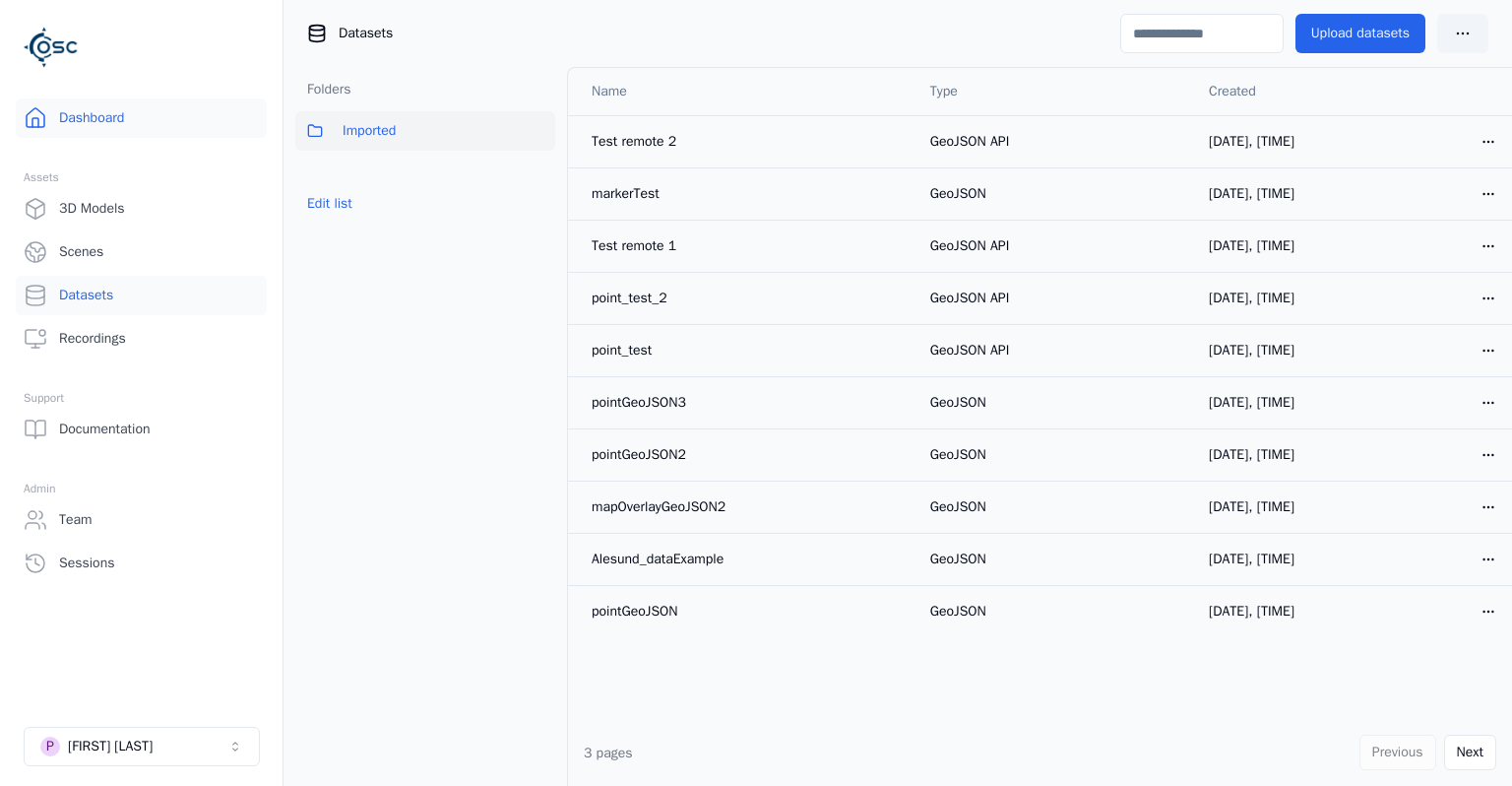 click on "Dashboard" at bounding box center [141, 118] 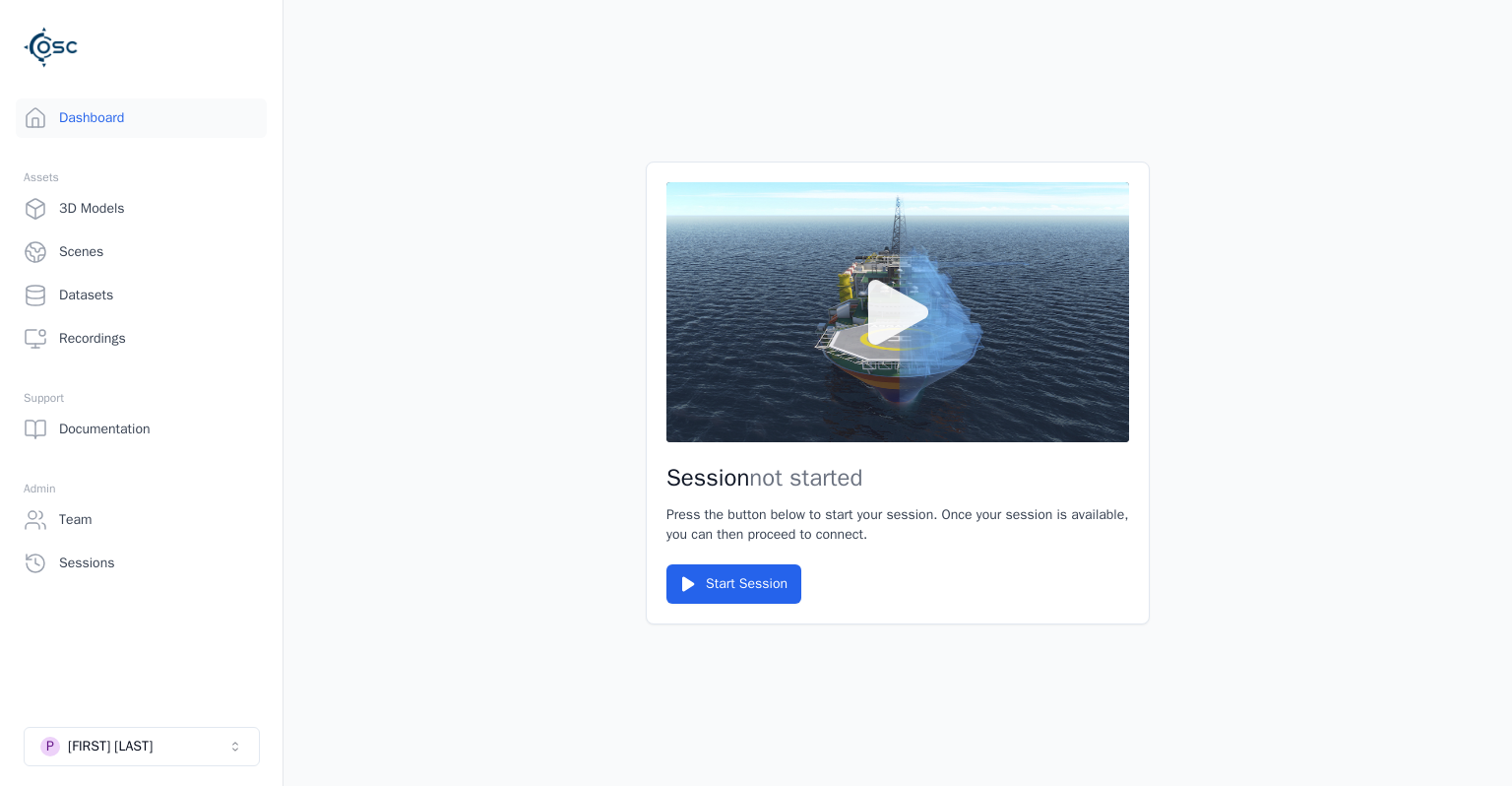 click at bounding box center [898, 312] 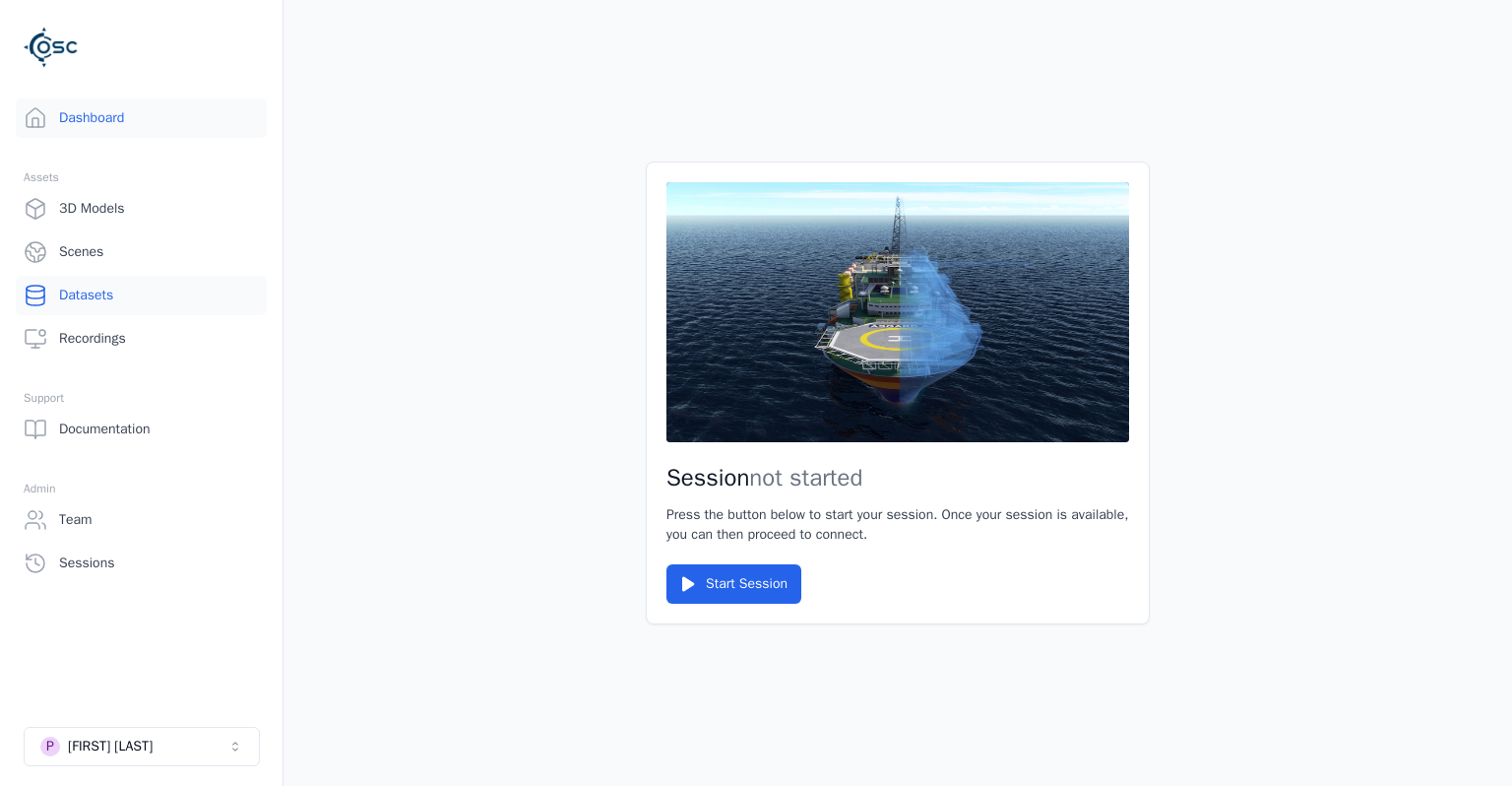 click on "Datasets" at bounding box center (141, 295) 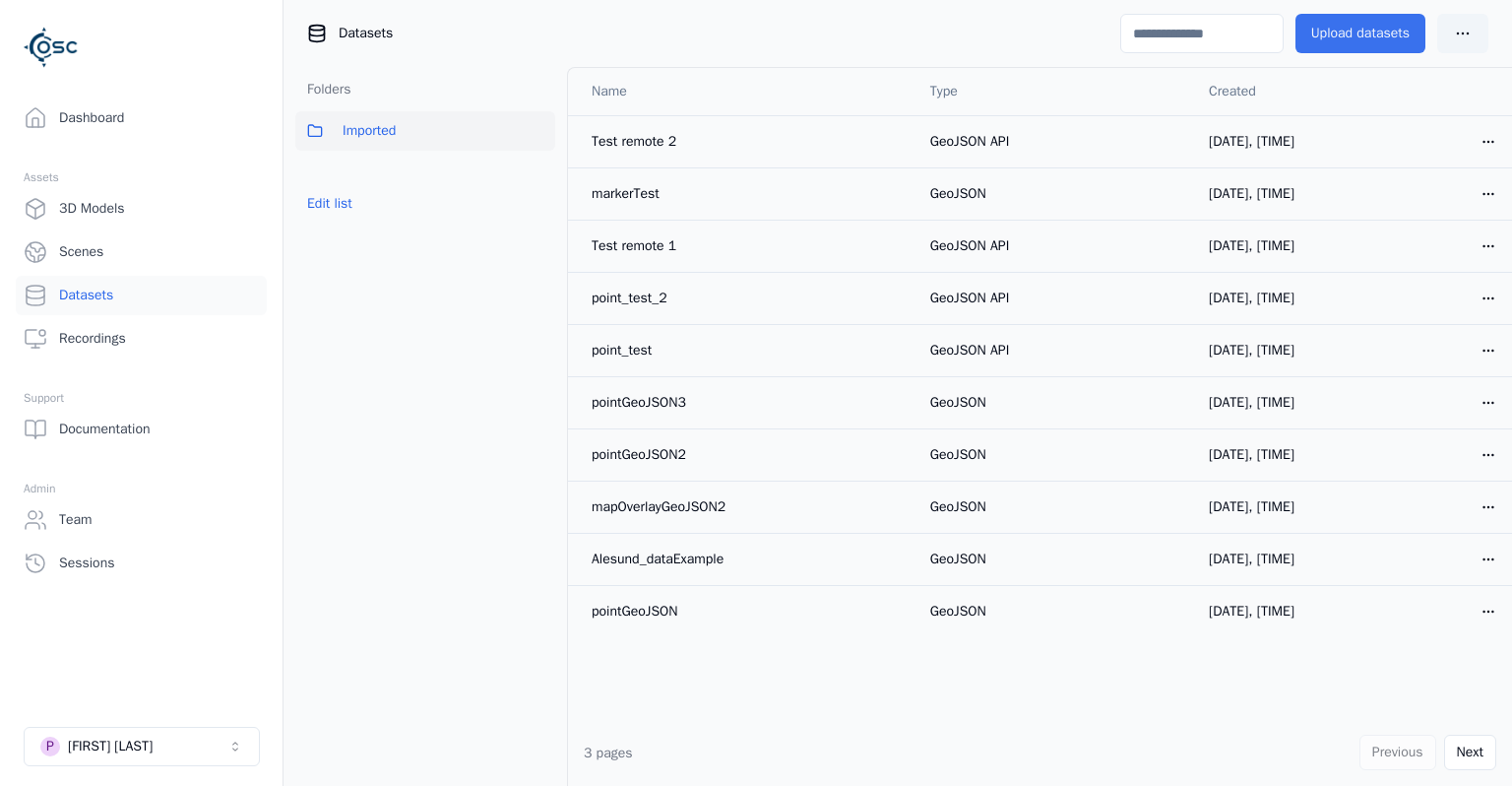 click on "Upload datasets" at bounding box center (1360, 33) 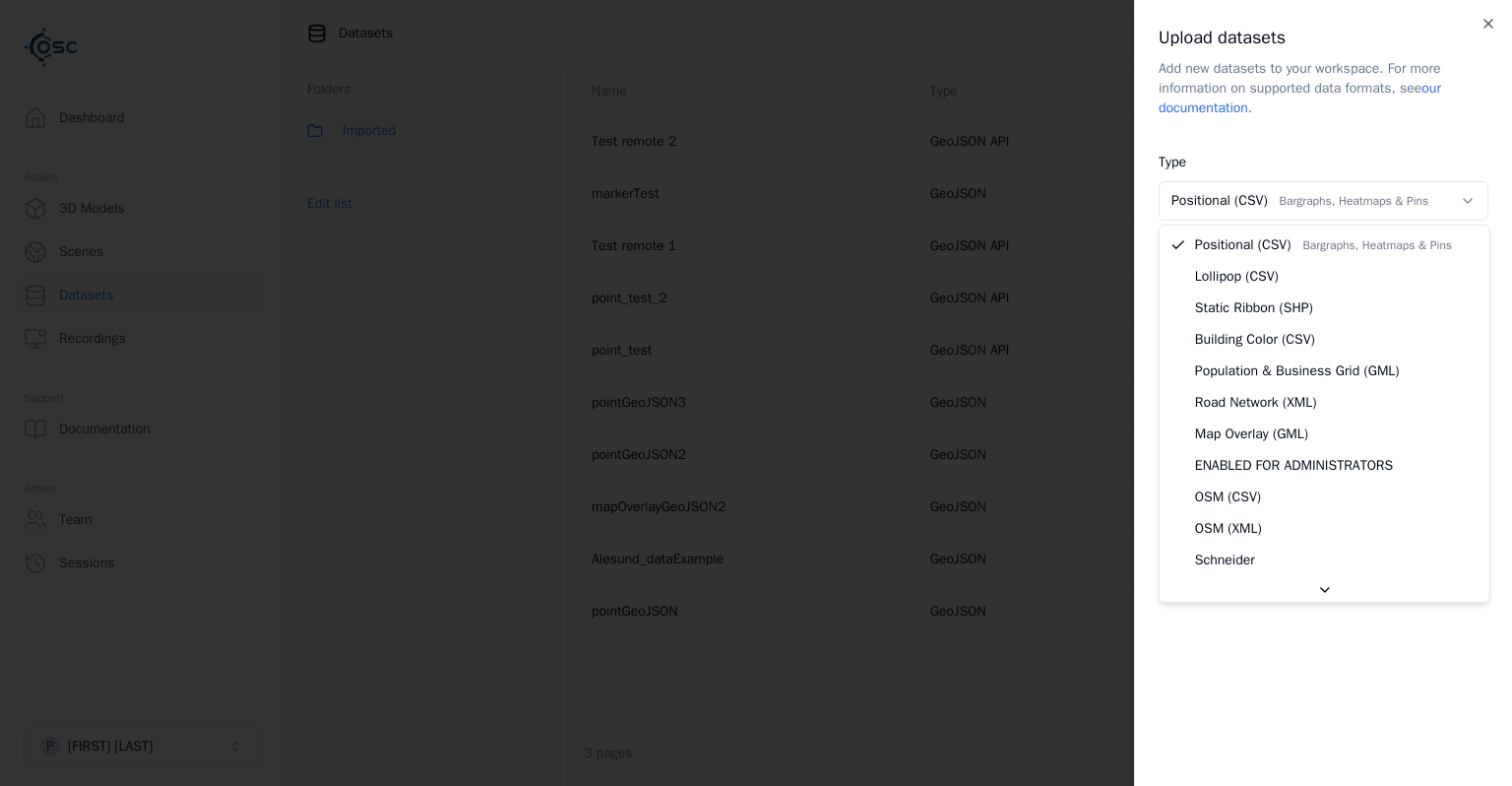 click on "**********" at bounding box center [756, 393] 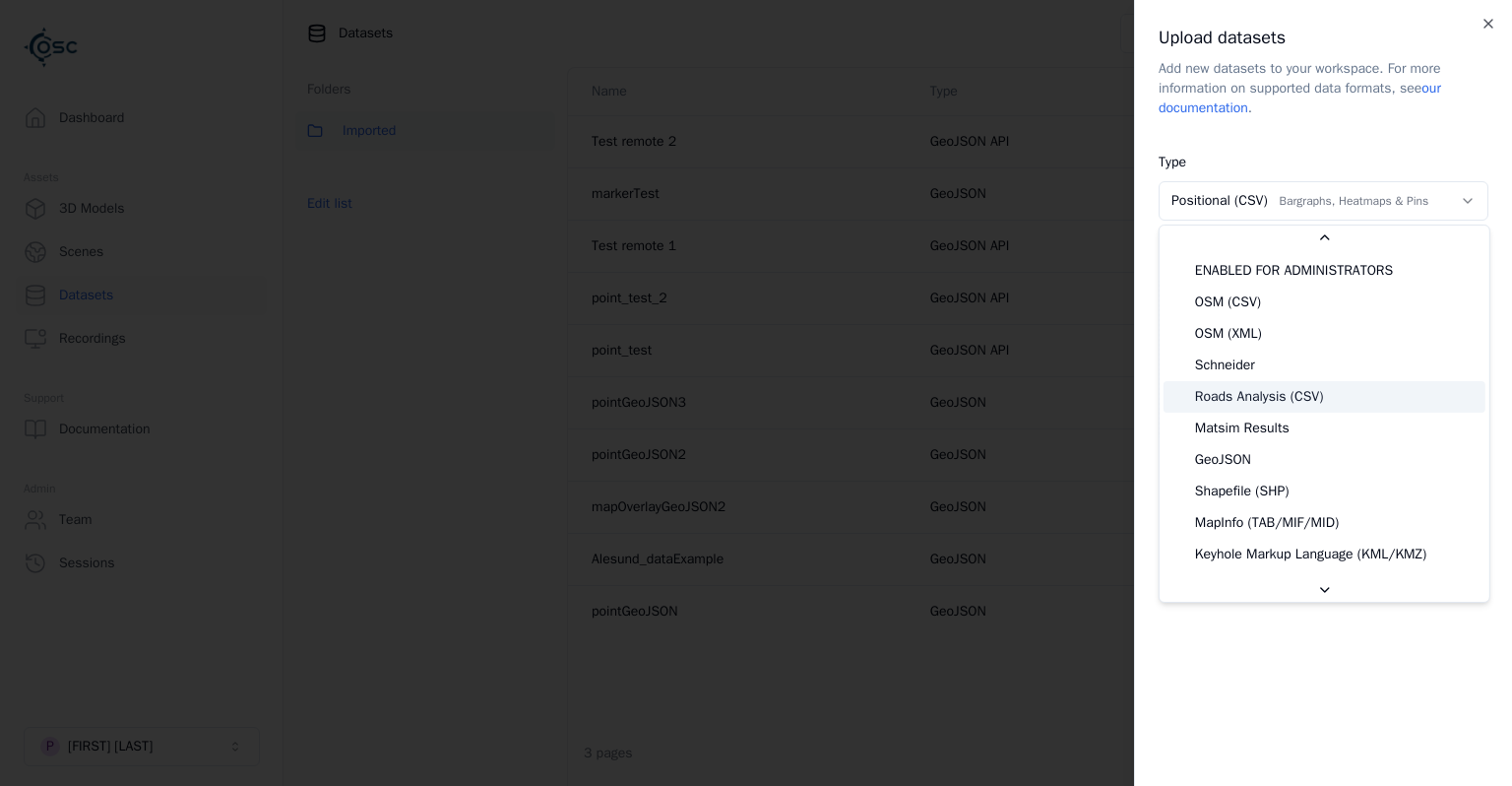 scroll, scrollTop: 255, scrollLeft: 0, axis: vertical 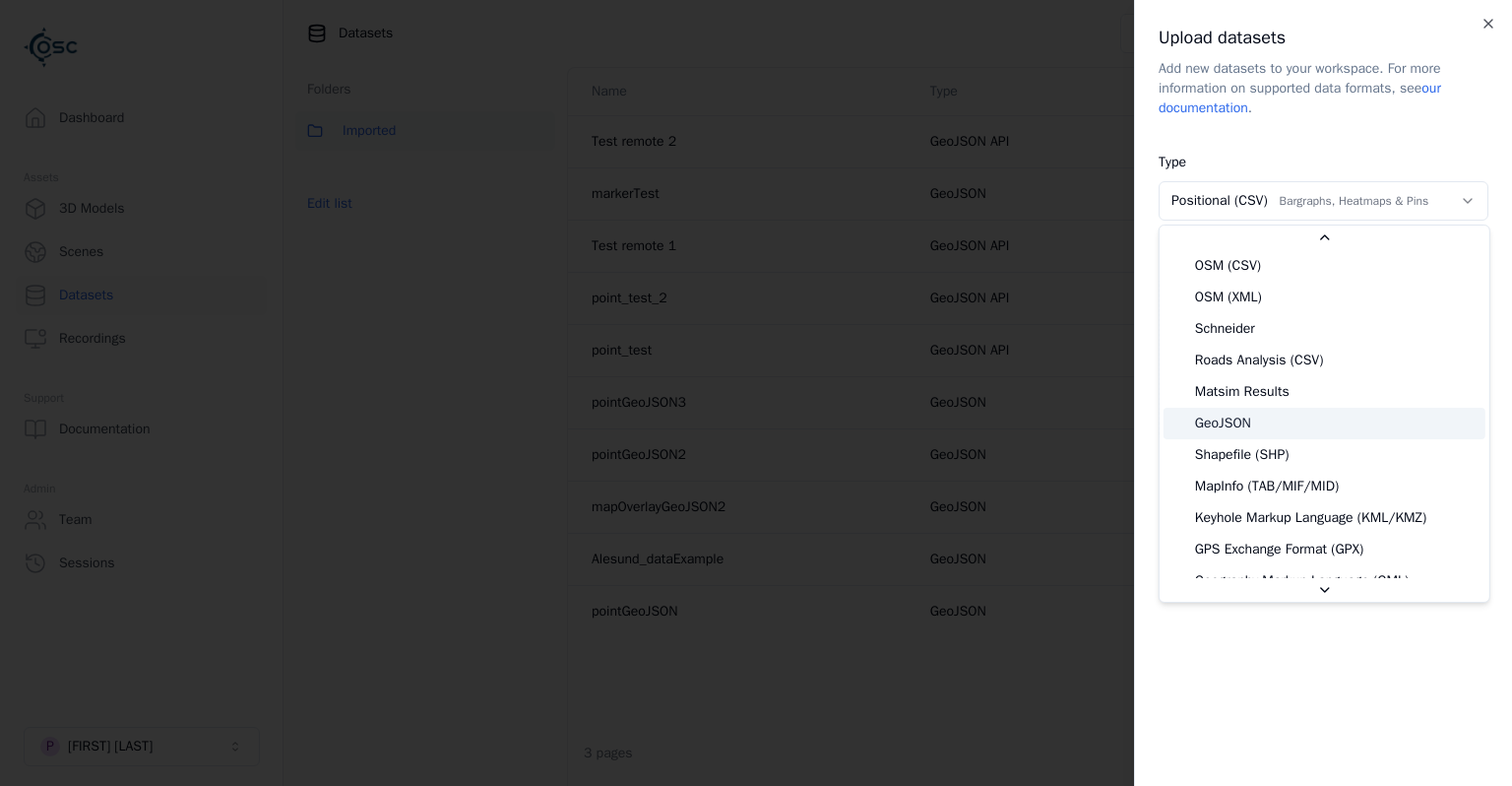 select on "*******" 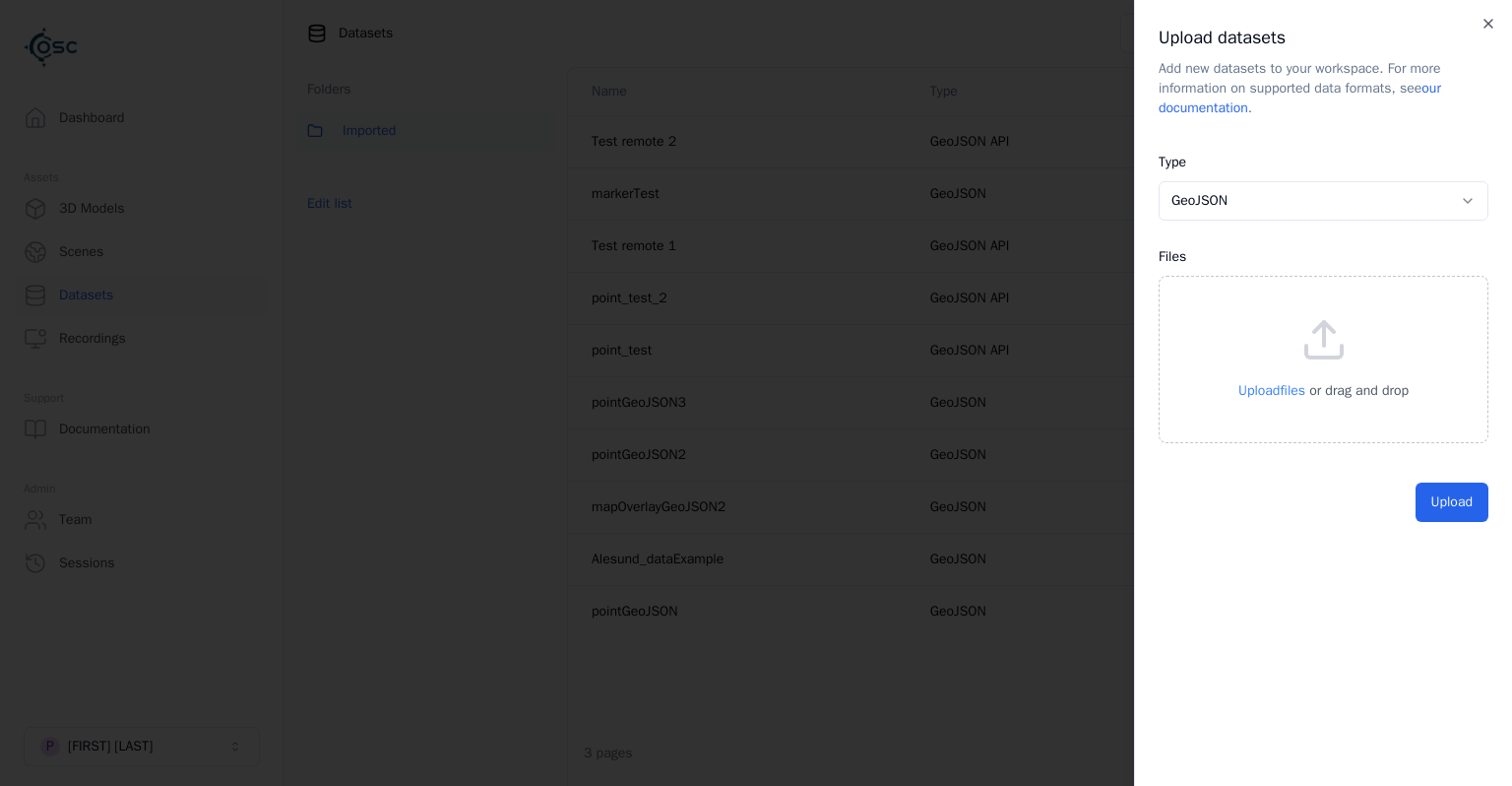 click on "Upload  files" at bounding box center (1272, 390) 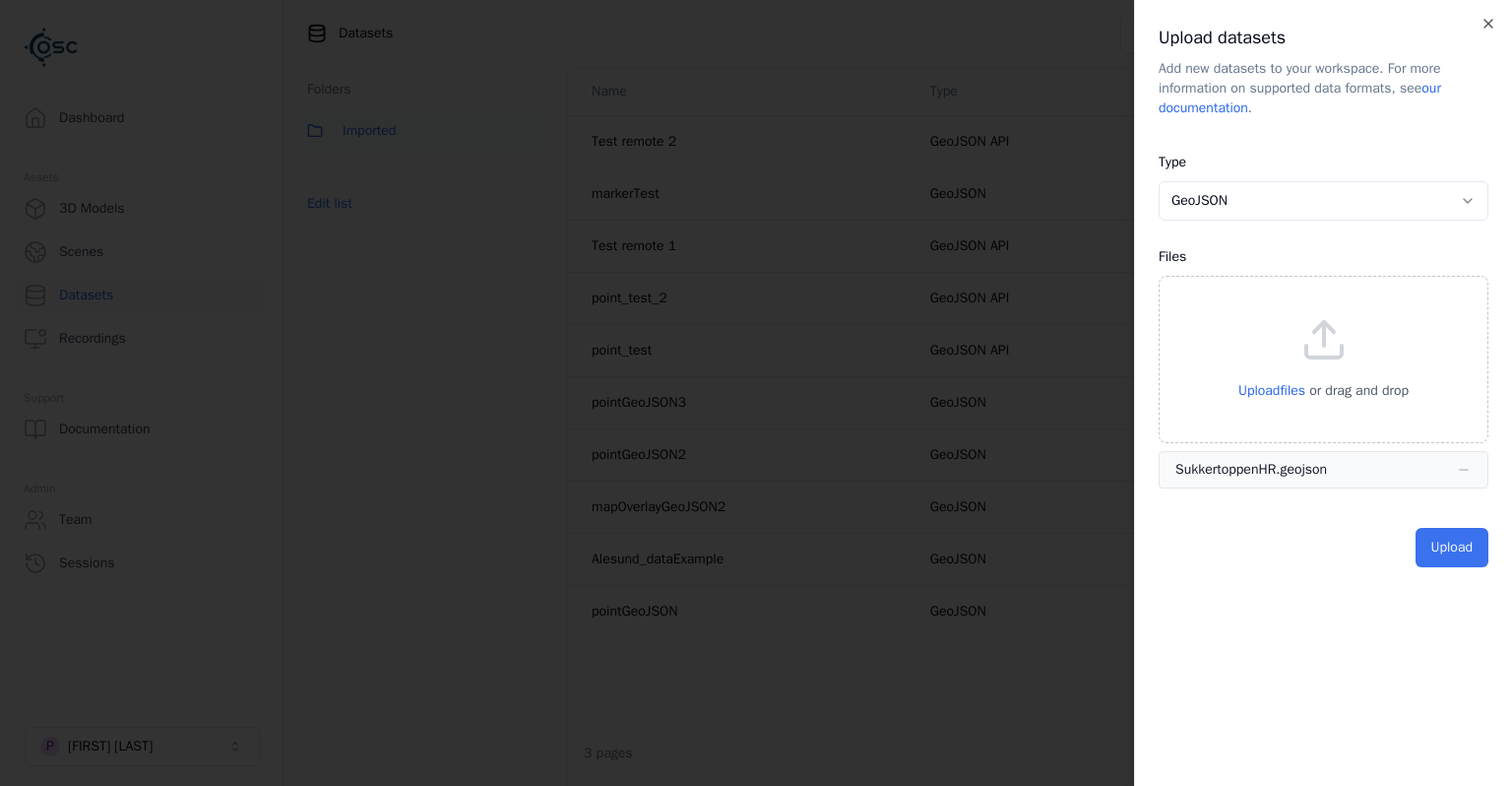click on "Upload" at bounding box center (1452, 548) 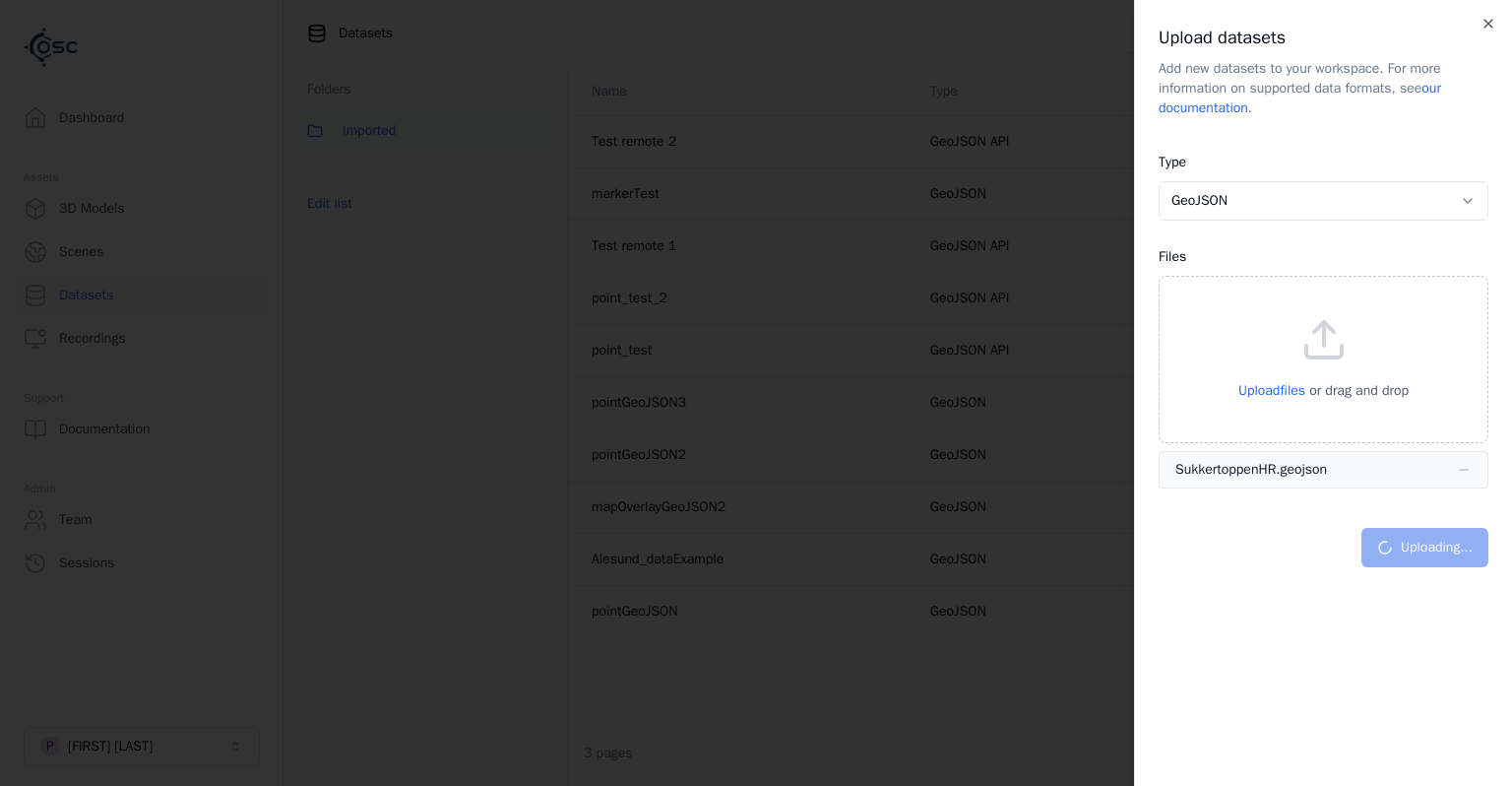 click on "**********" at bounding box center [756, 393] 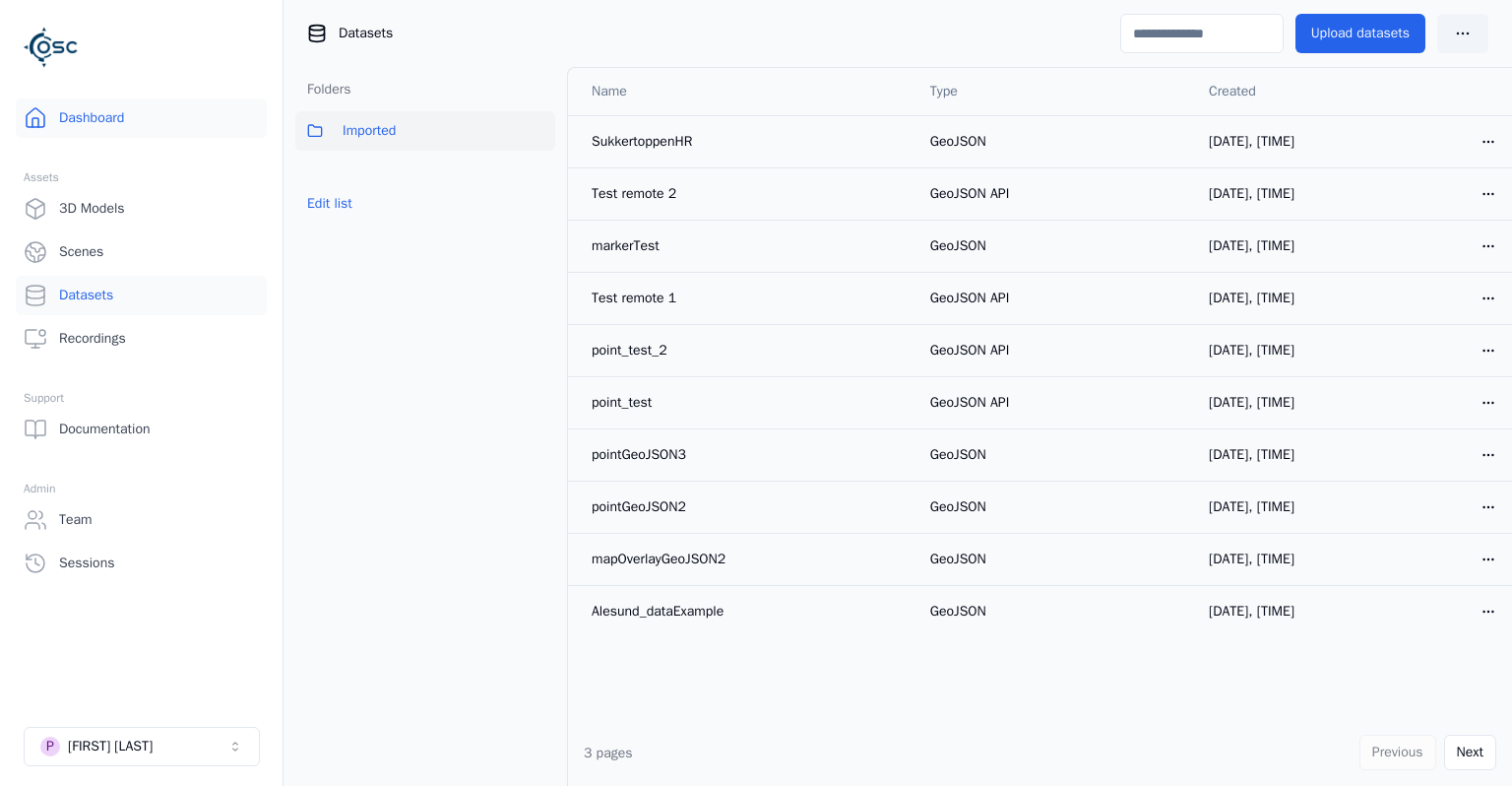 click on "Dashboard" at bounding box center (141, 118) 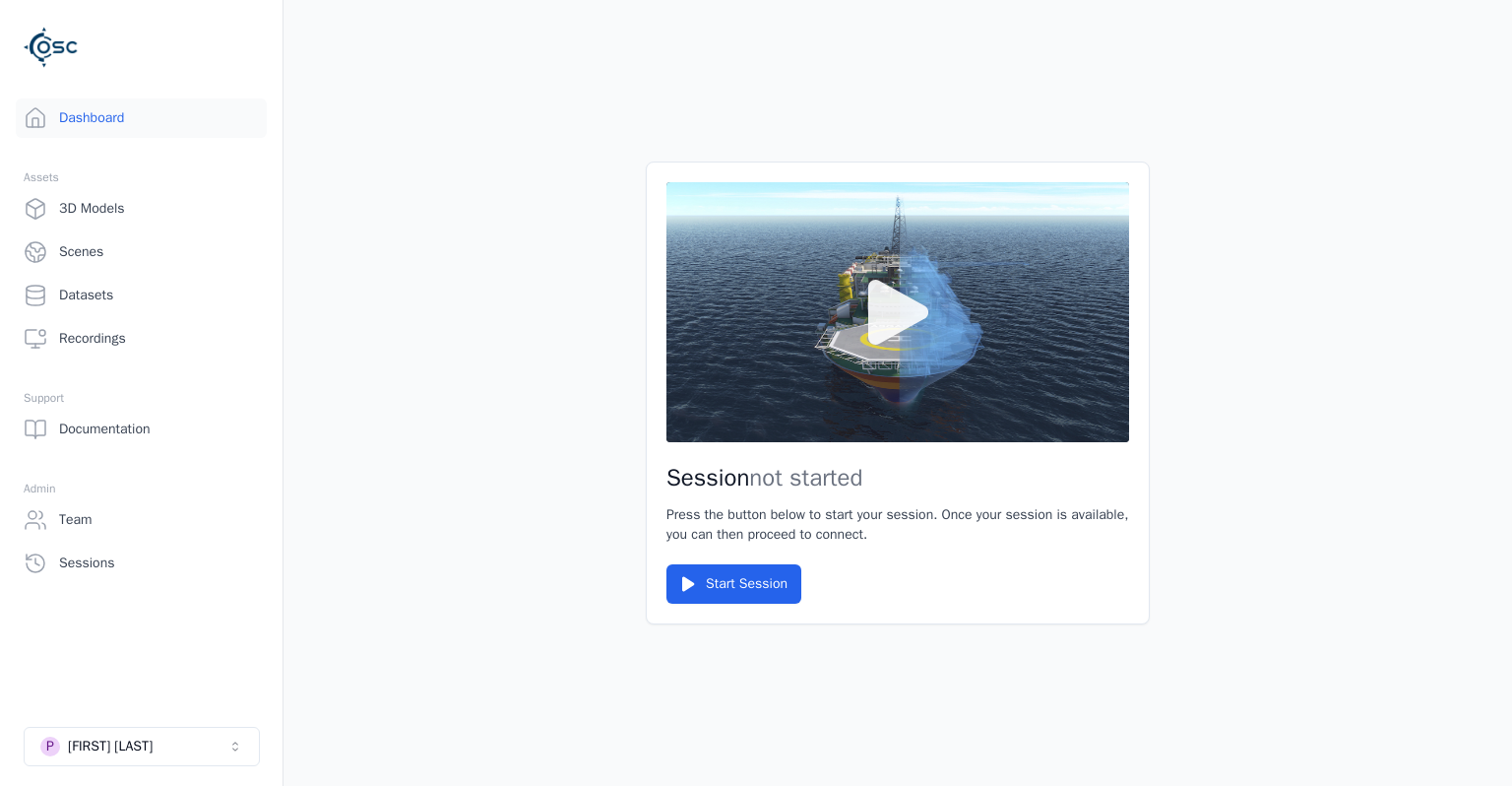 click 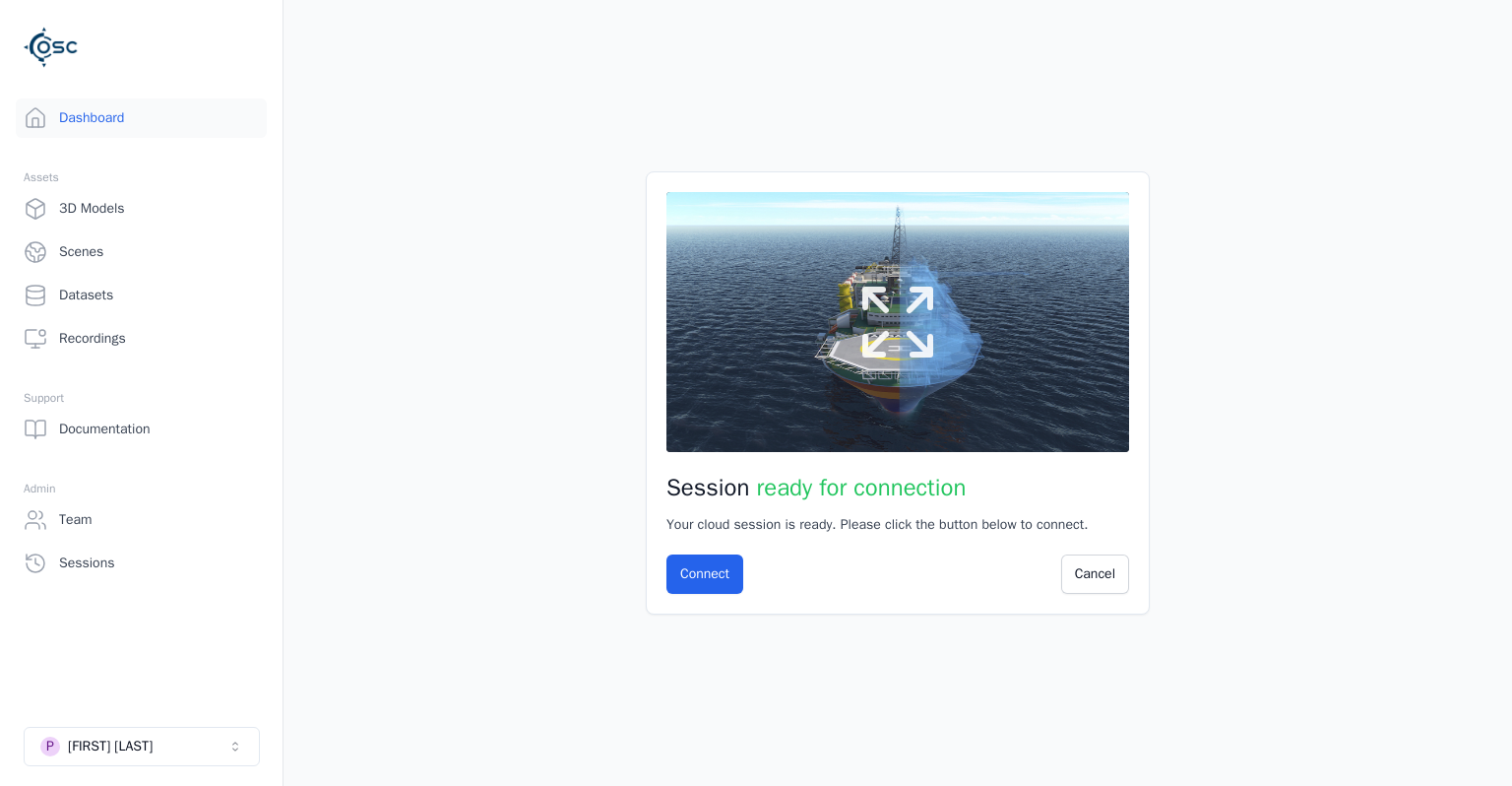 click 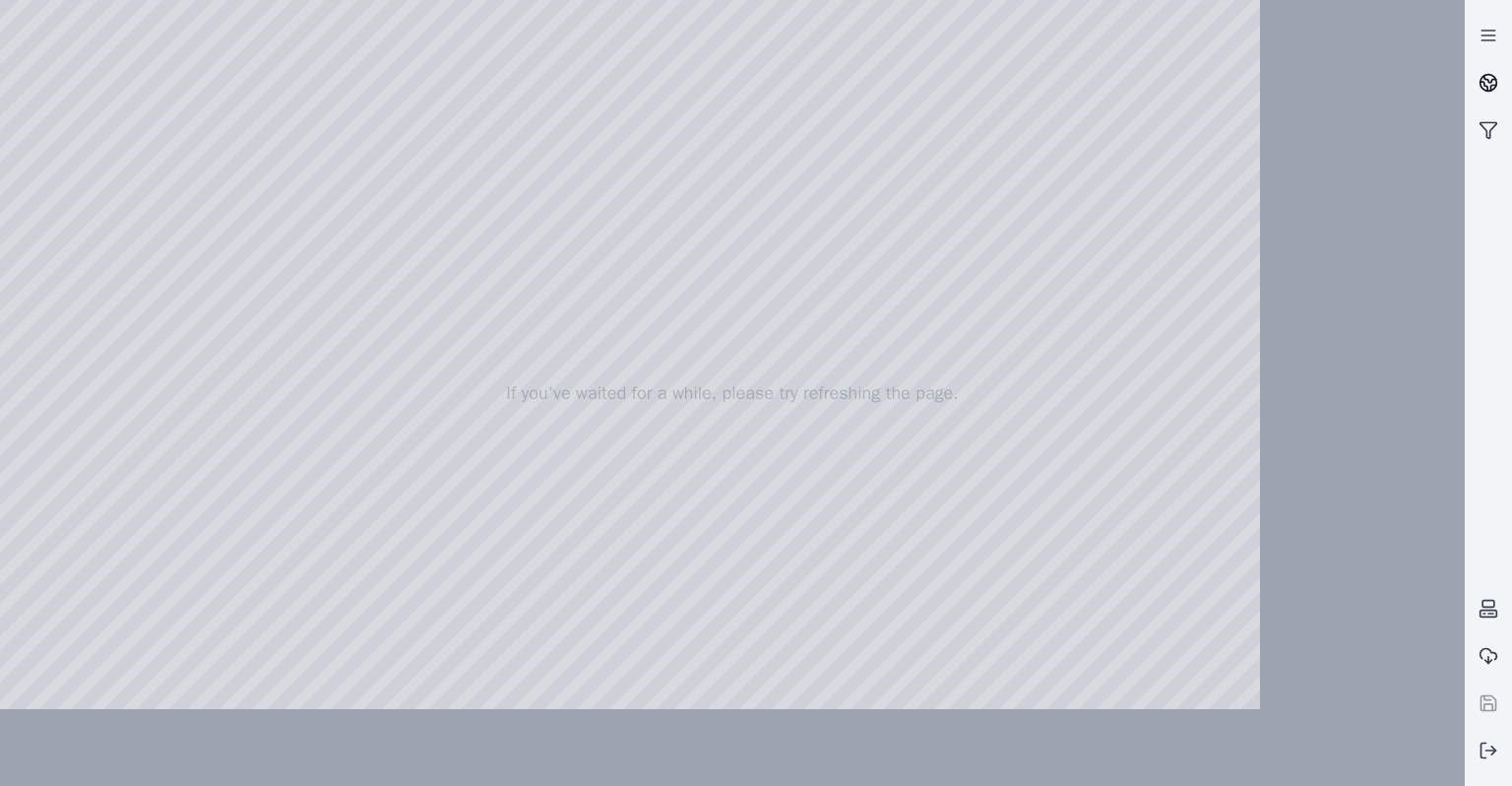 click at bounding box center [1488, 83] 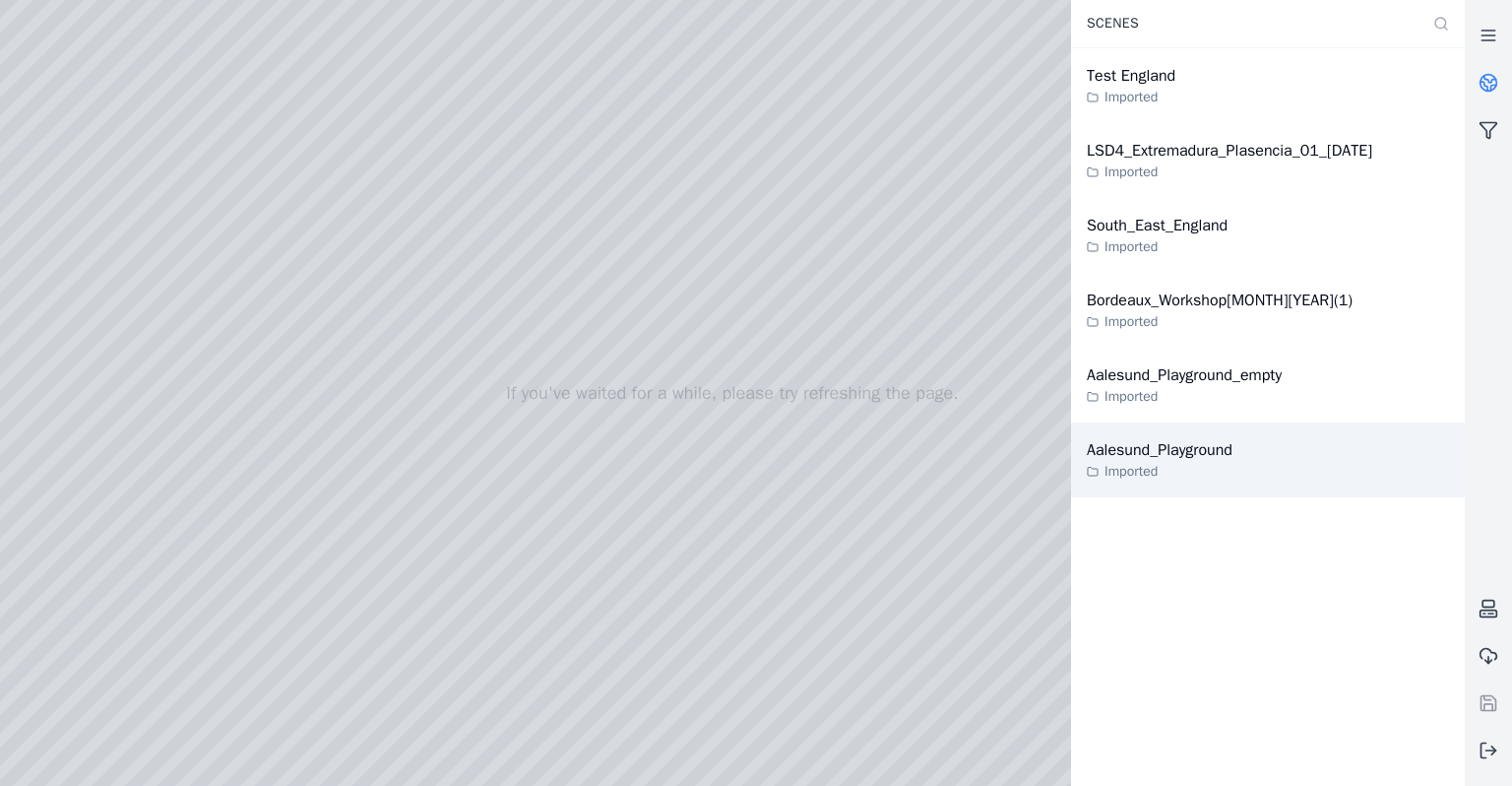 click on "Aalesund_Playground Imported" at bounding box center (1268, 460) 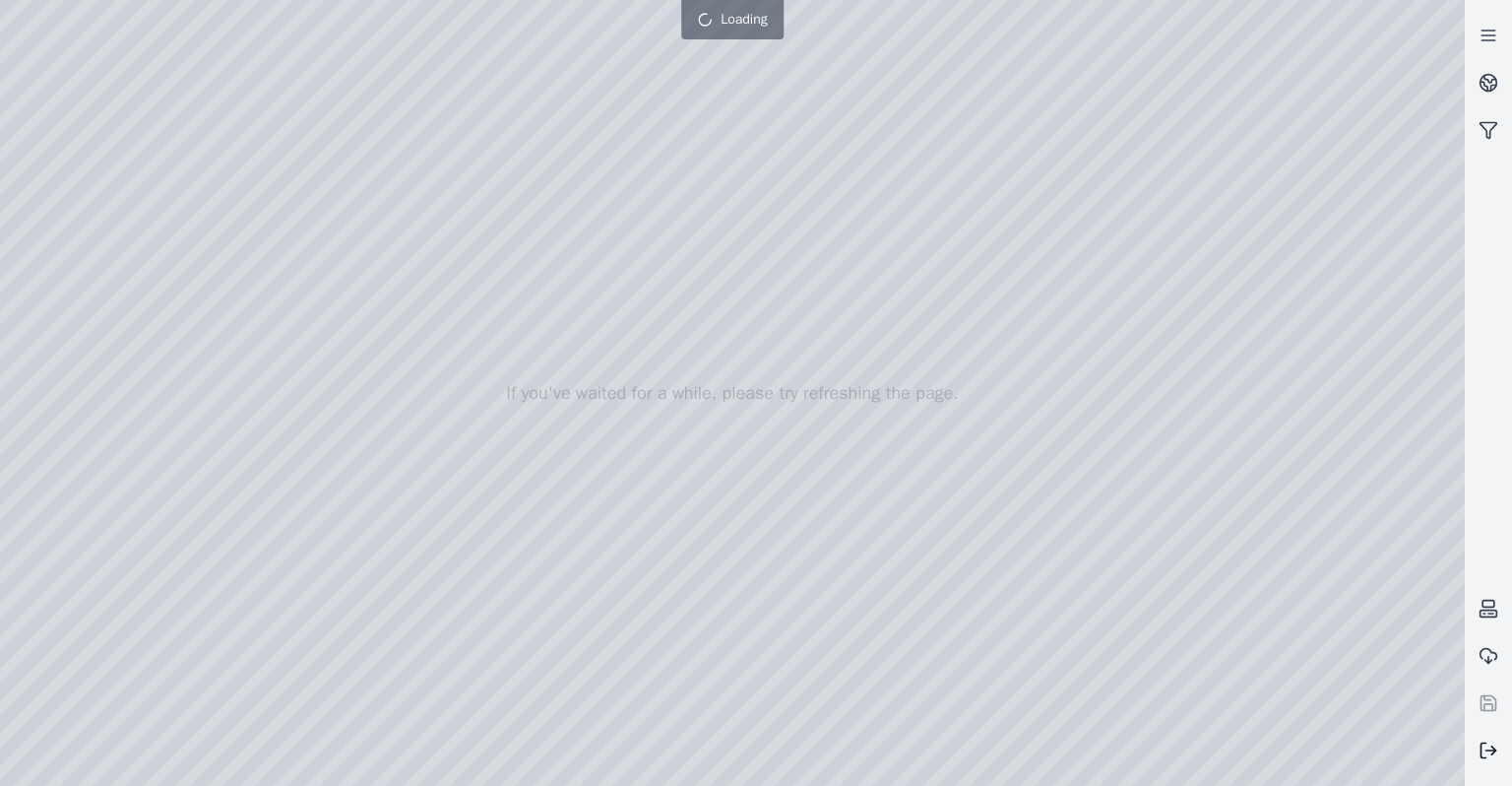 click 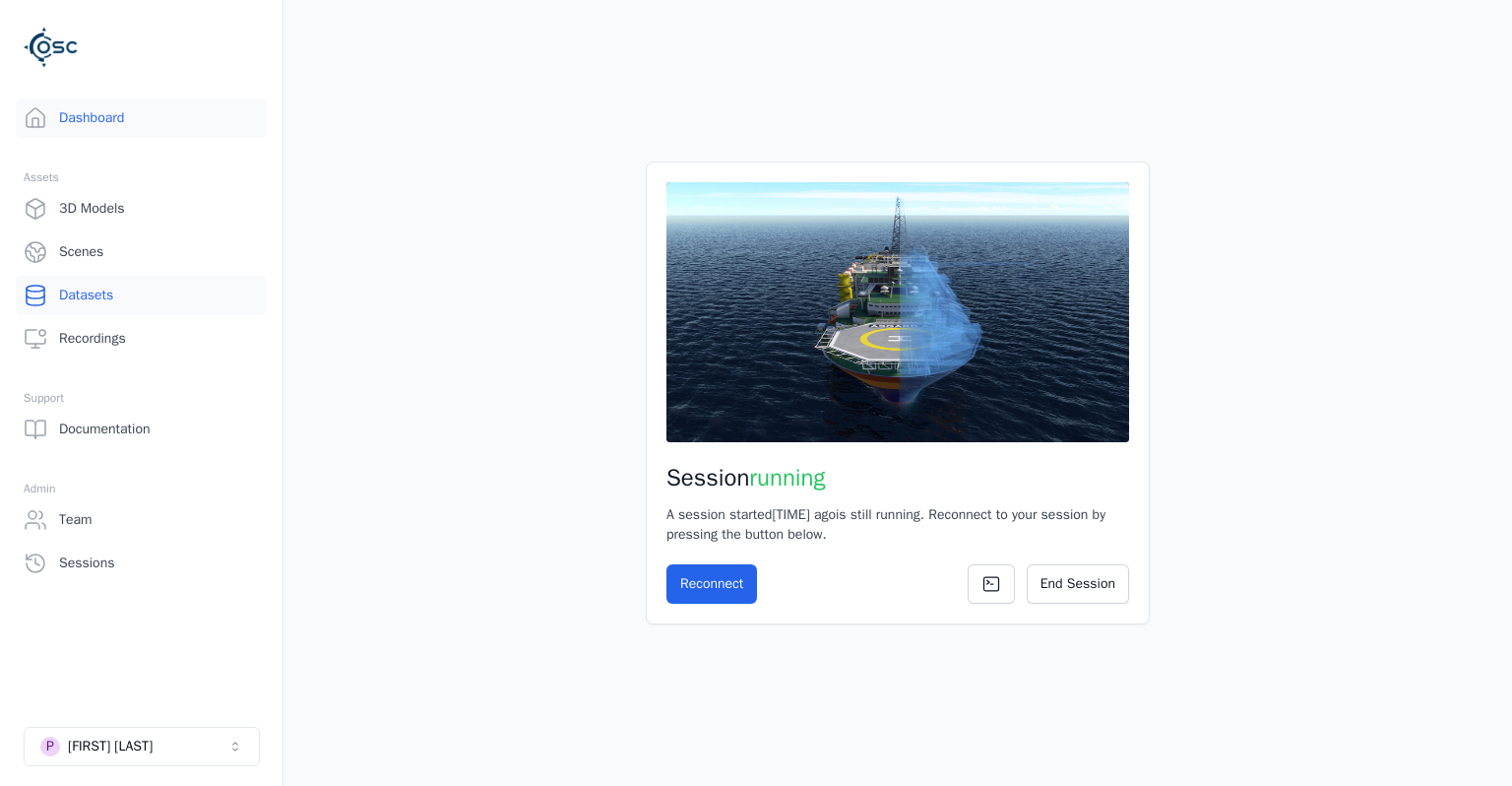 click on "Datasets" at bounding box center [141, 295] 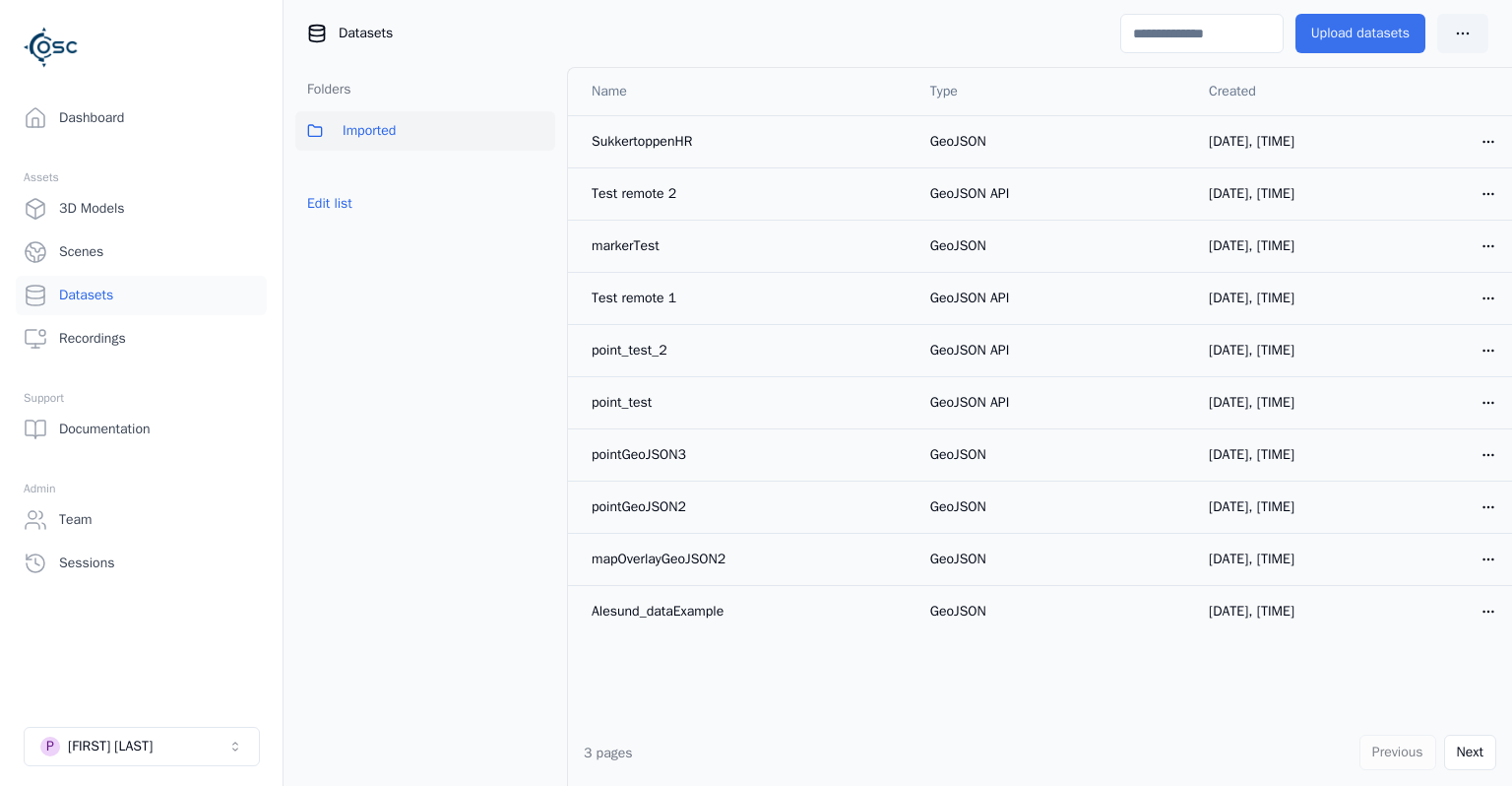 click on "Upload datasets" at bounding box center (1360, 33) 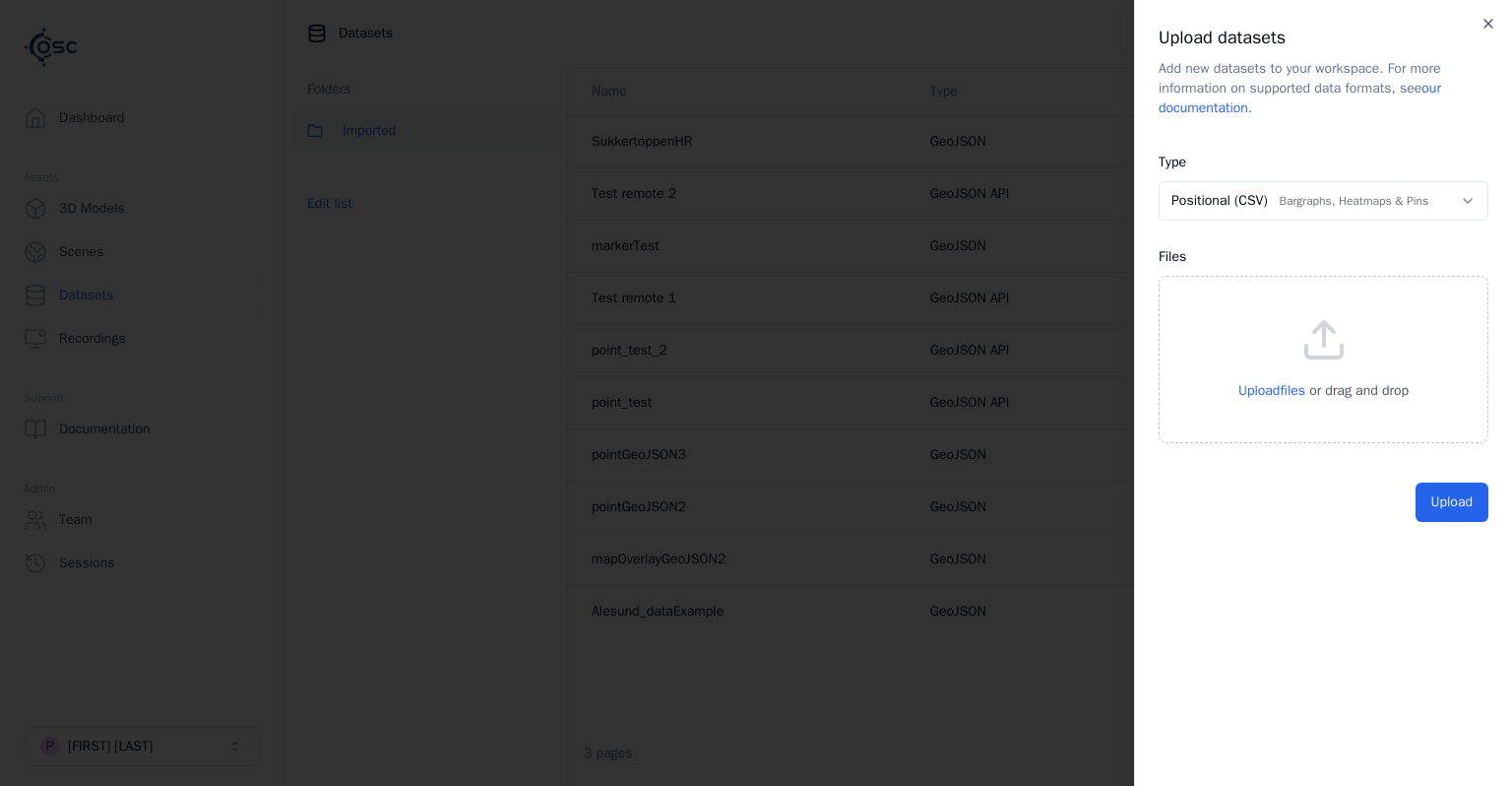 click on "**********" at bounding box center (756, 393) 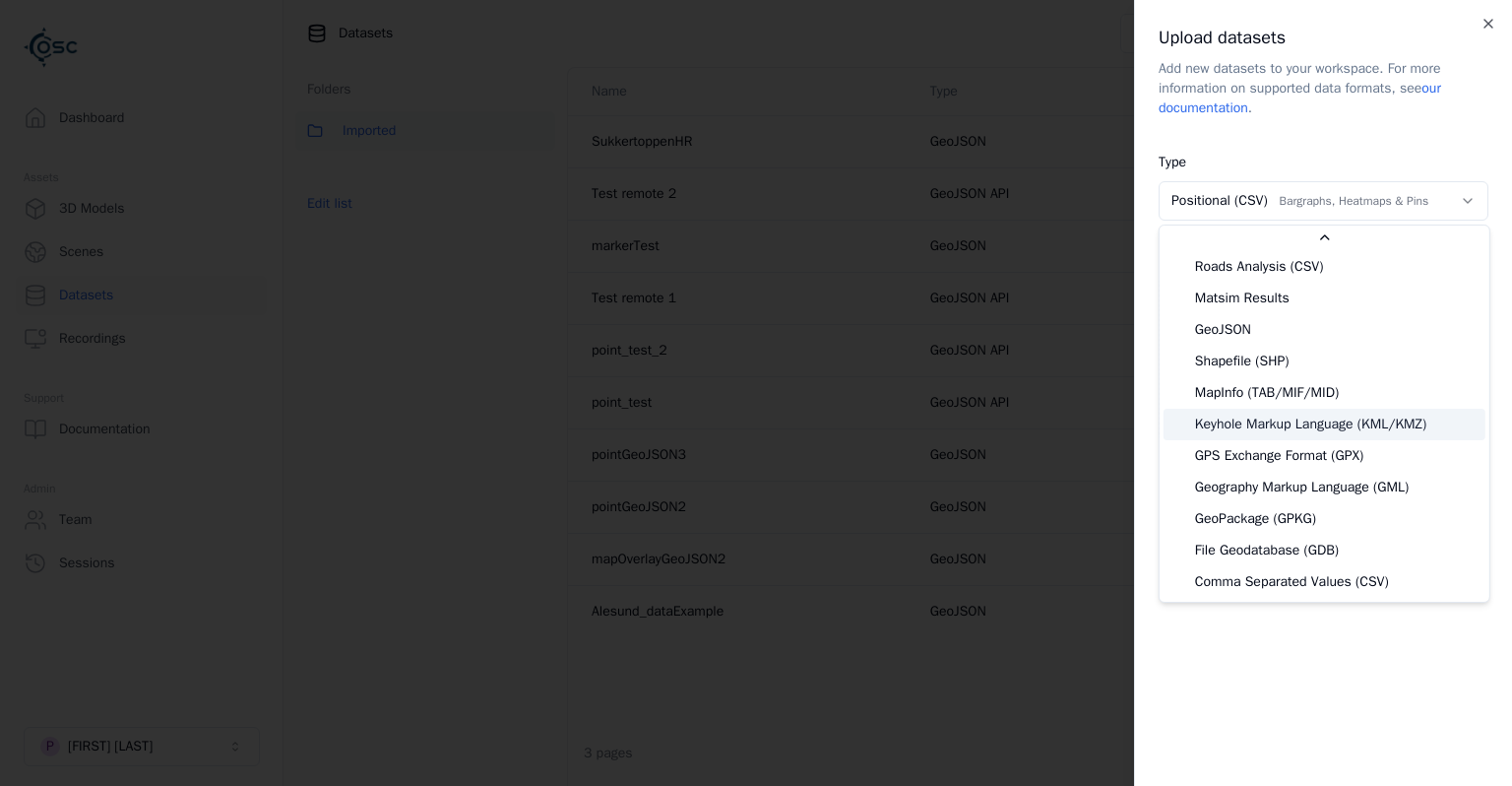 scroll, scrollTop: 349, scrollLeft: 0, axis: vertical 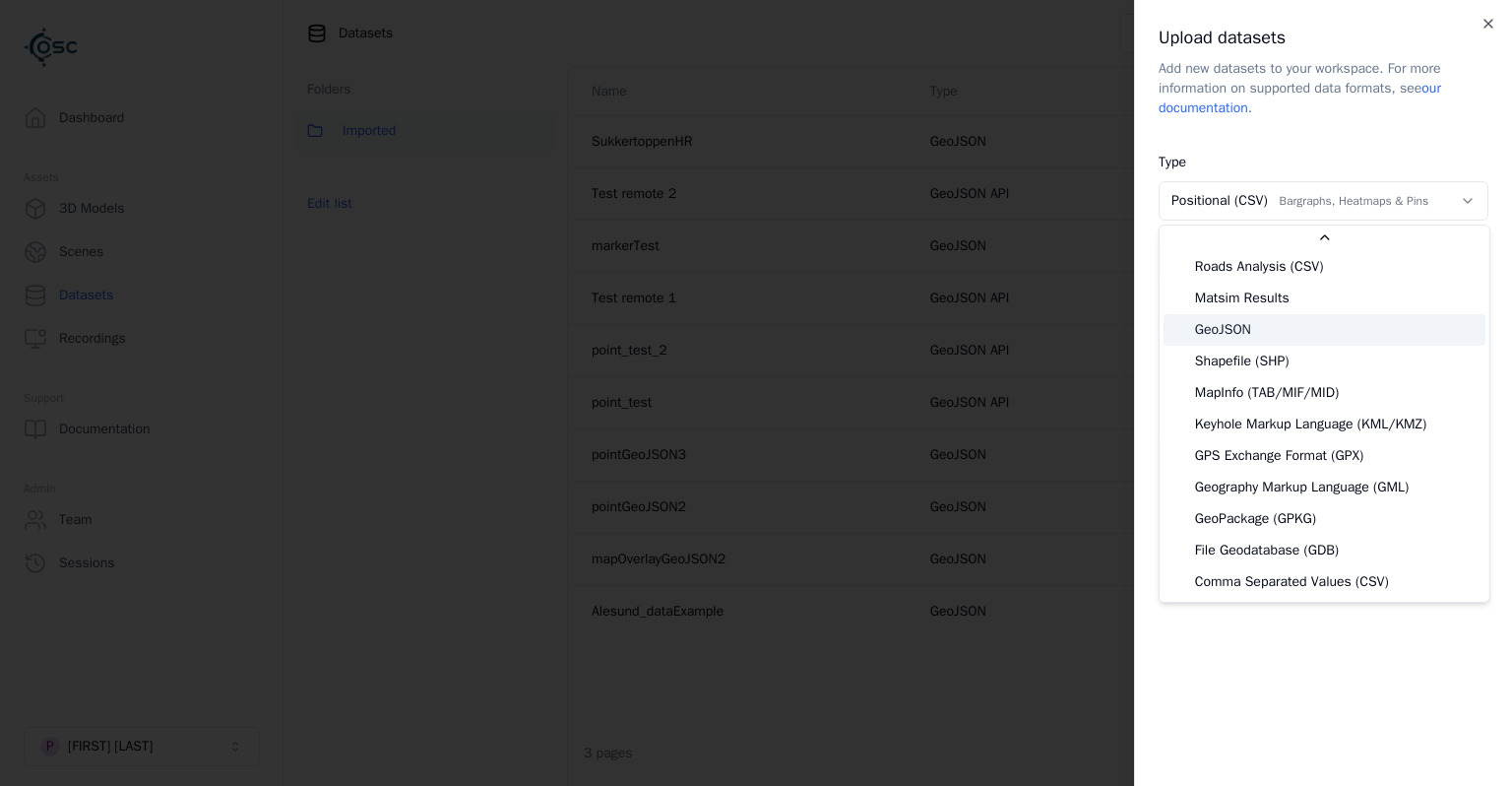 select on "*******" 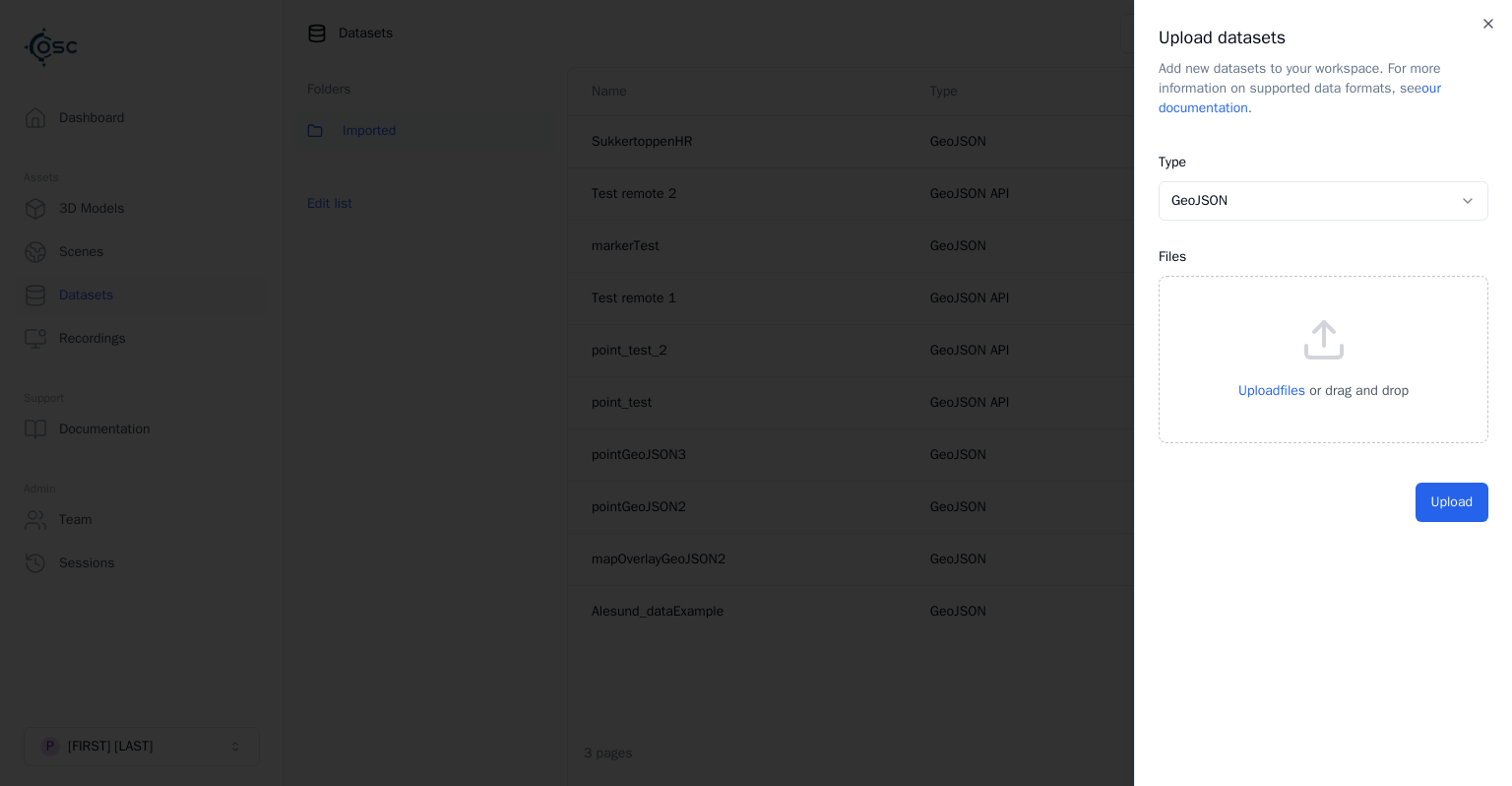 click on "Upload  files or drag and drop" at bounding box center (1323, 360) 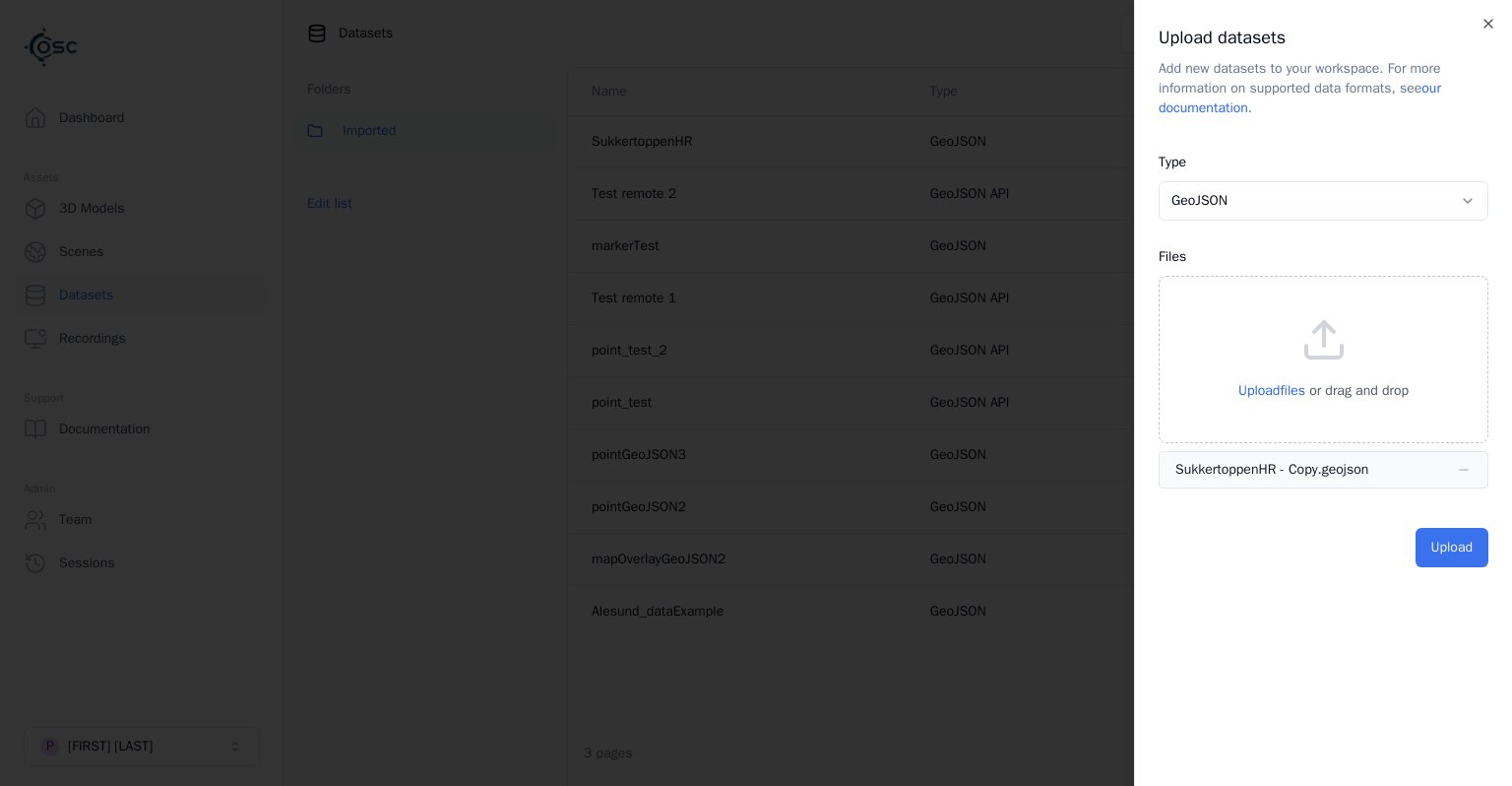 click on "Upload" at bounding box center [1452, 548] 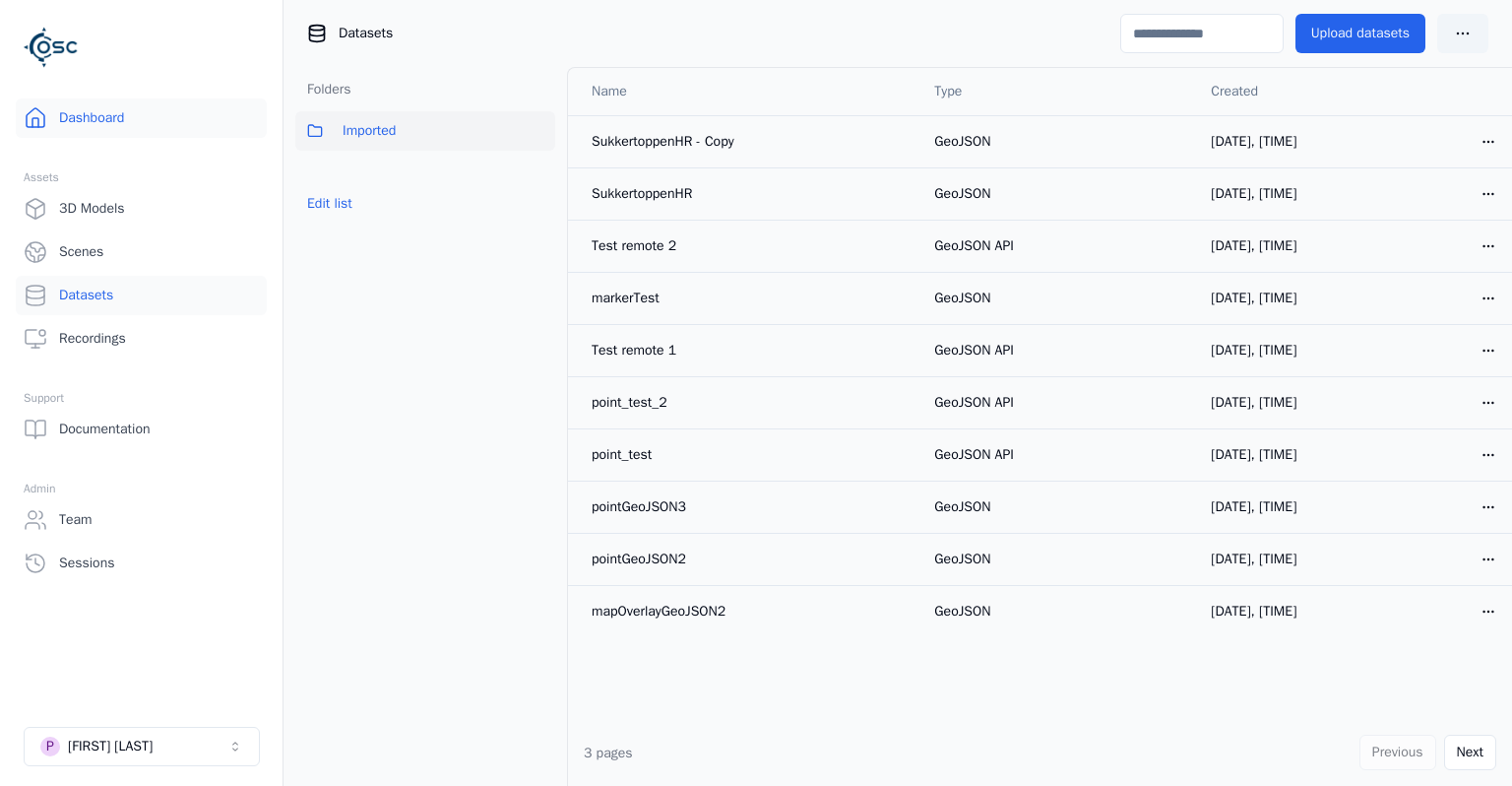 click on "Dashboard" at bounding box center (141, 118) 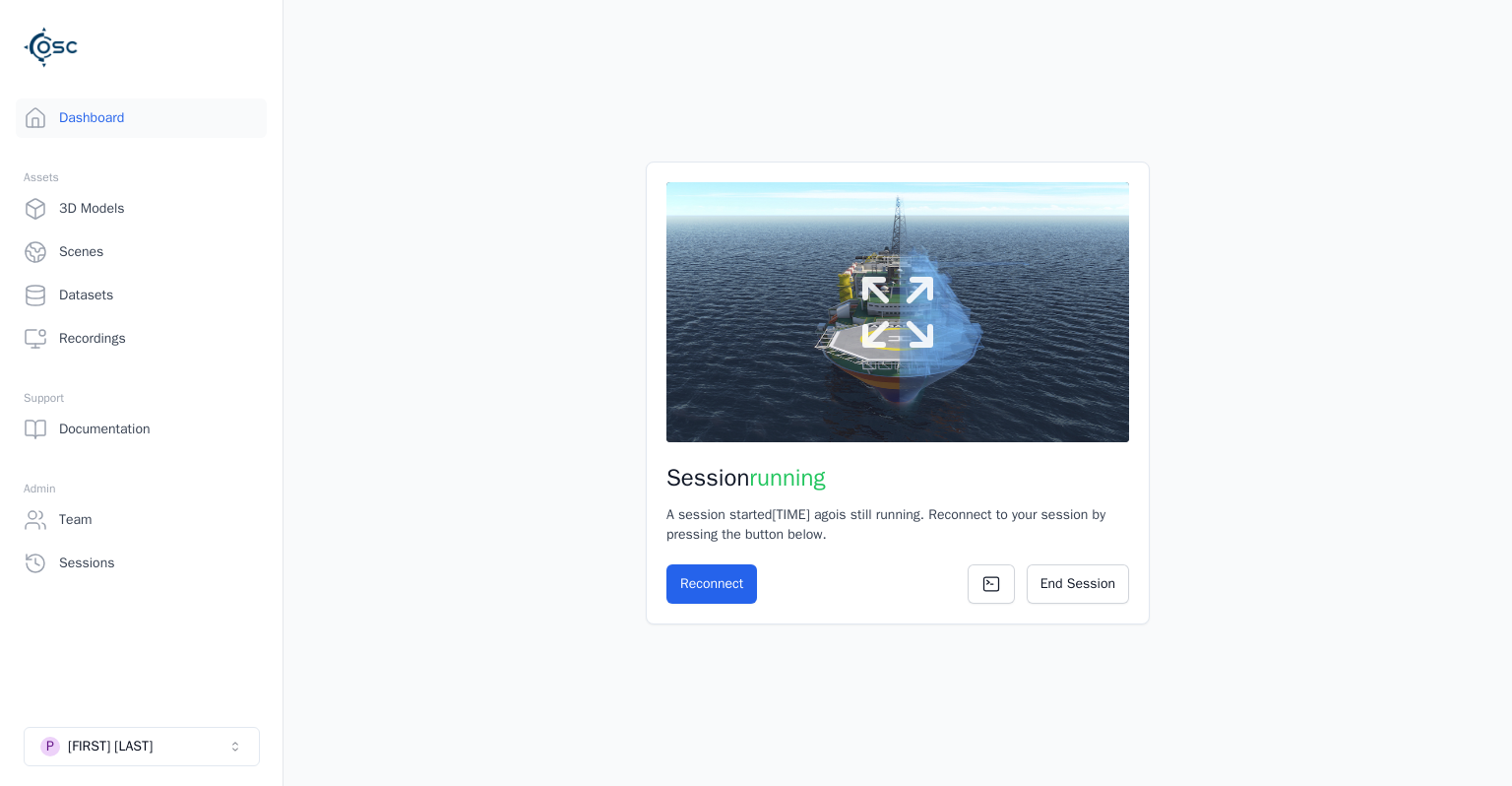 click at bounding box center (898, 312) 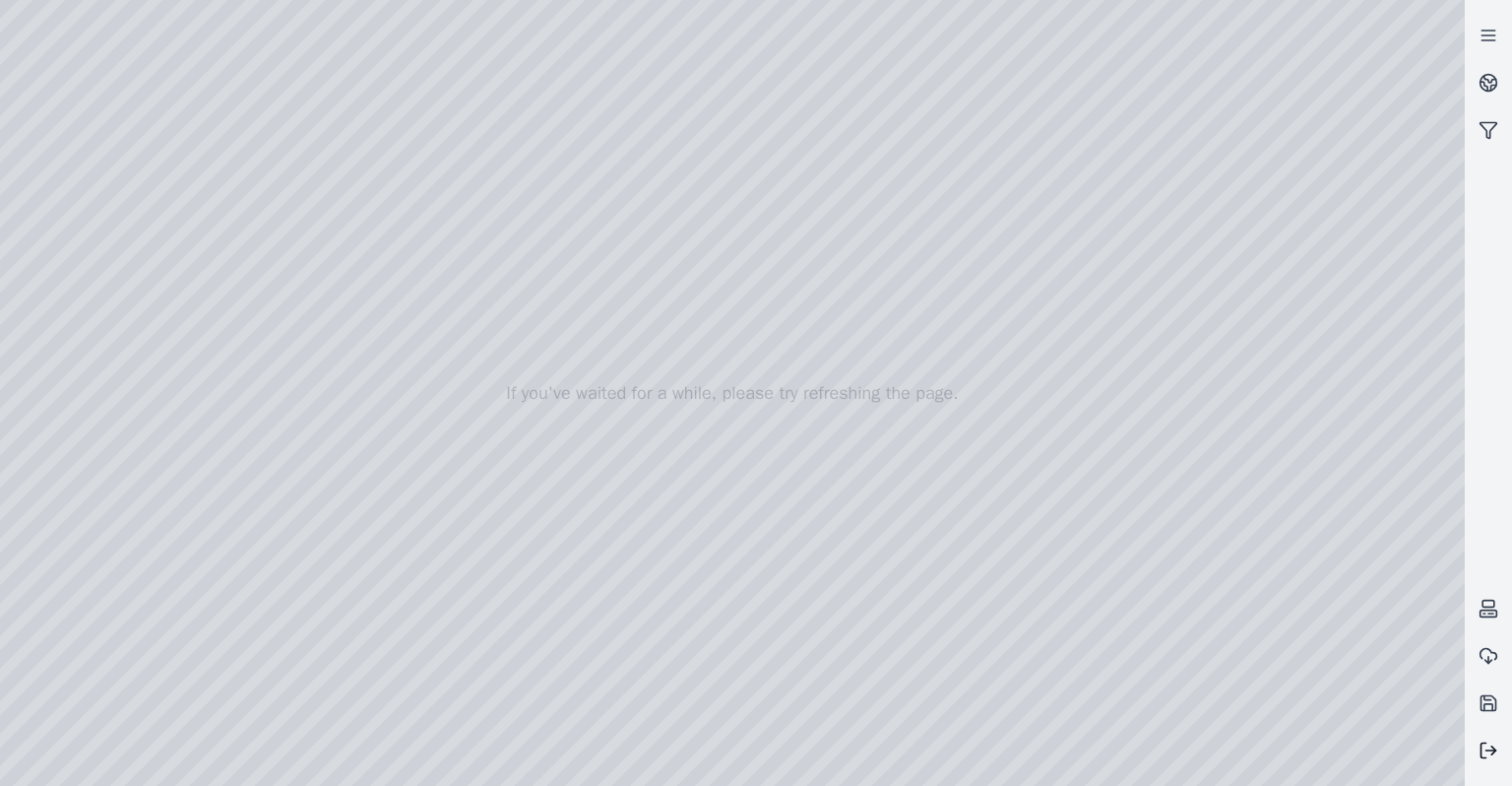 click at bounding box center [1488, 751] 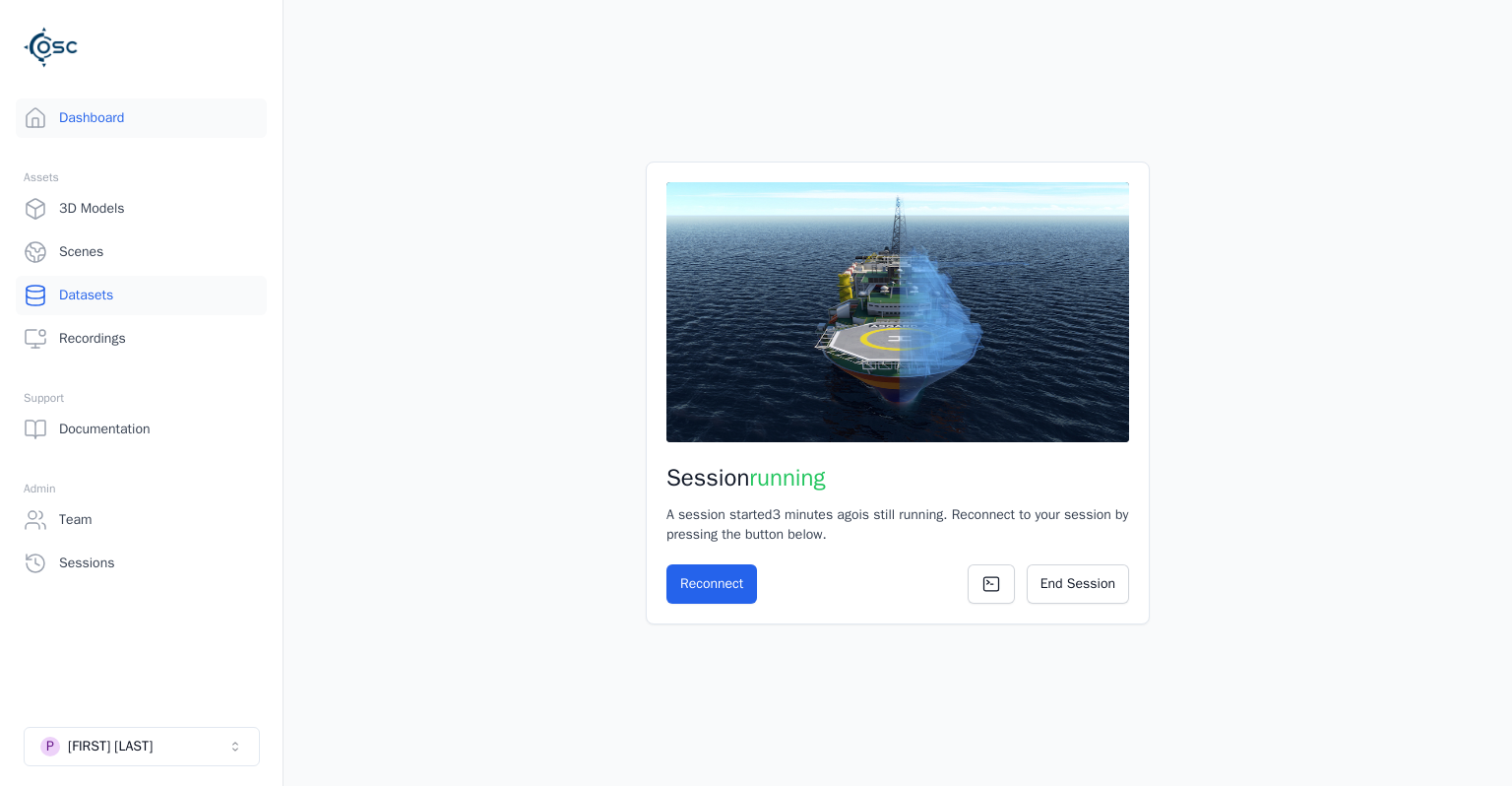 click on "Datasets" at bounding box center (141, 295) 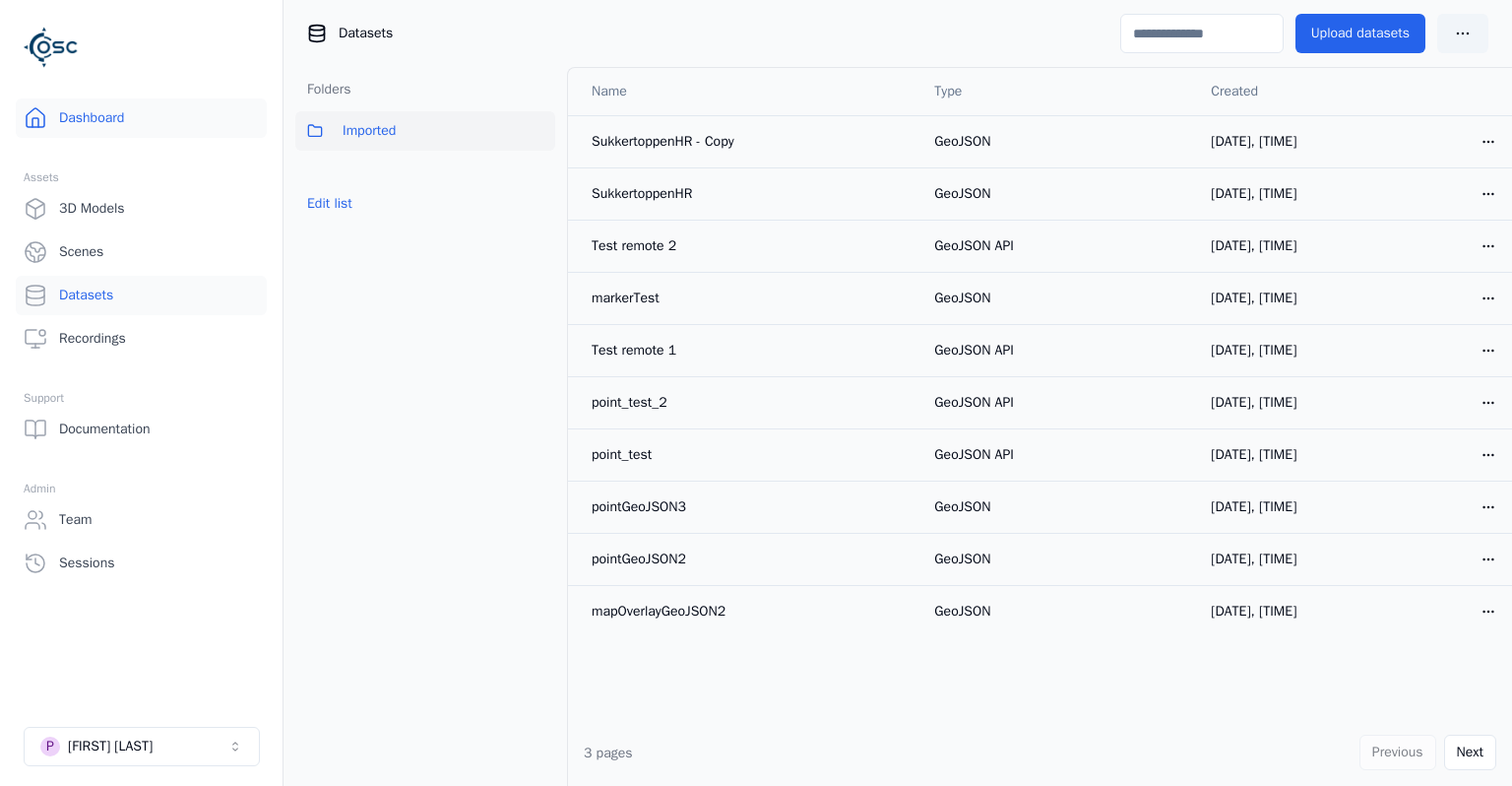 click on "Dashboard" at bounding box center (141, 118) 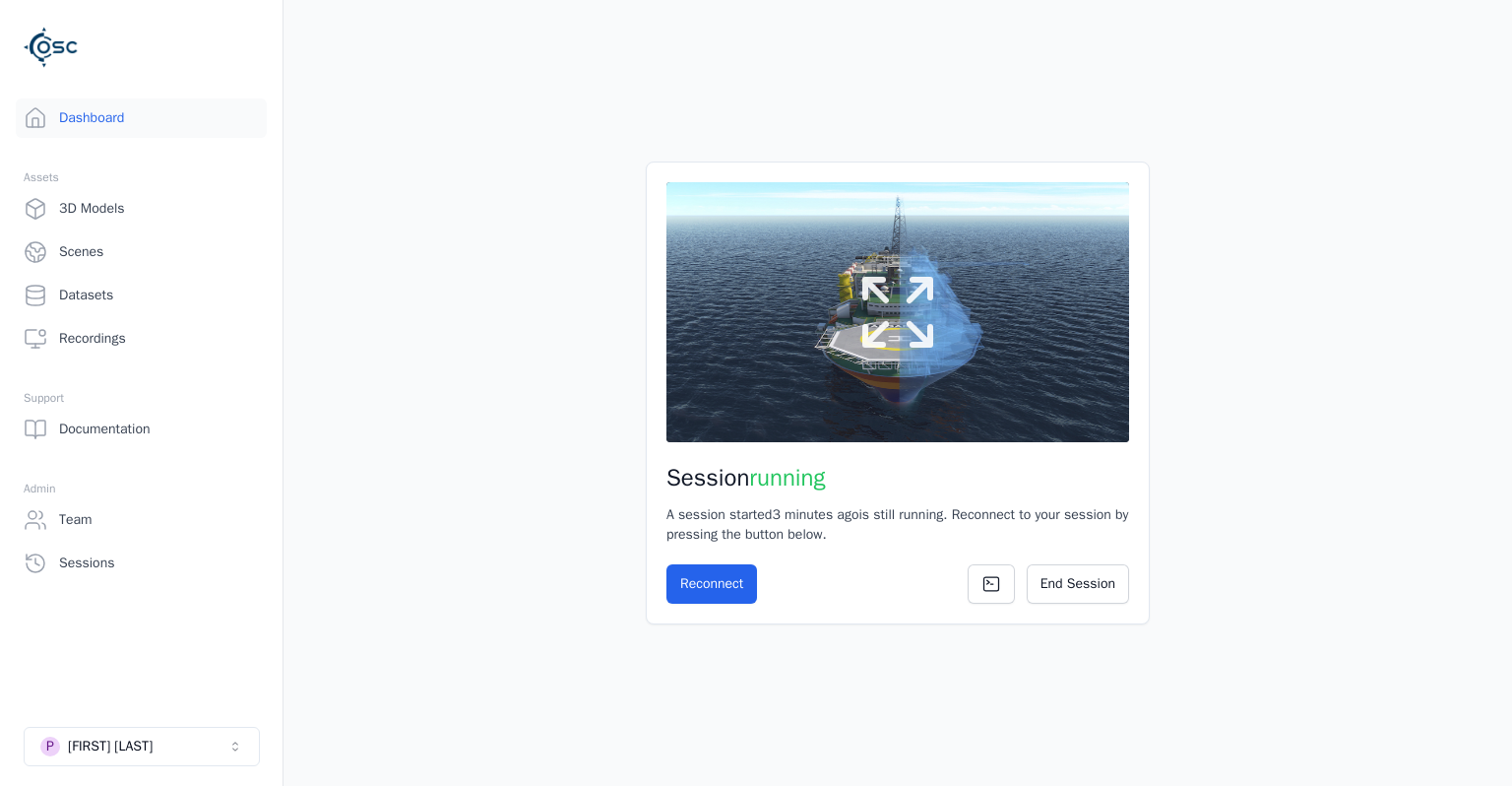 click 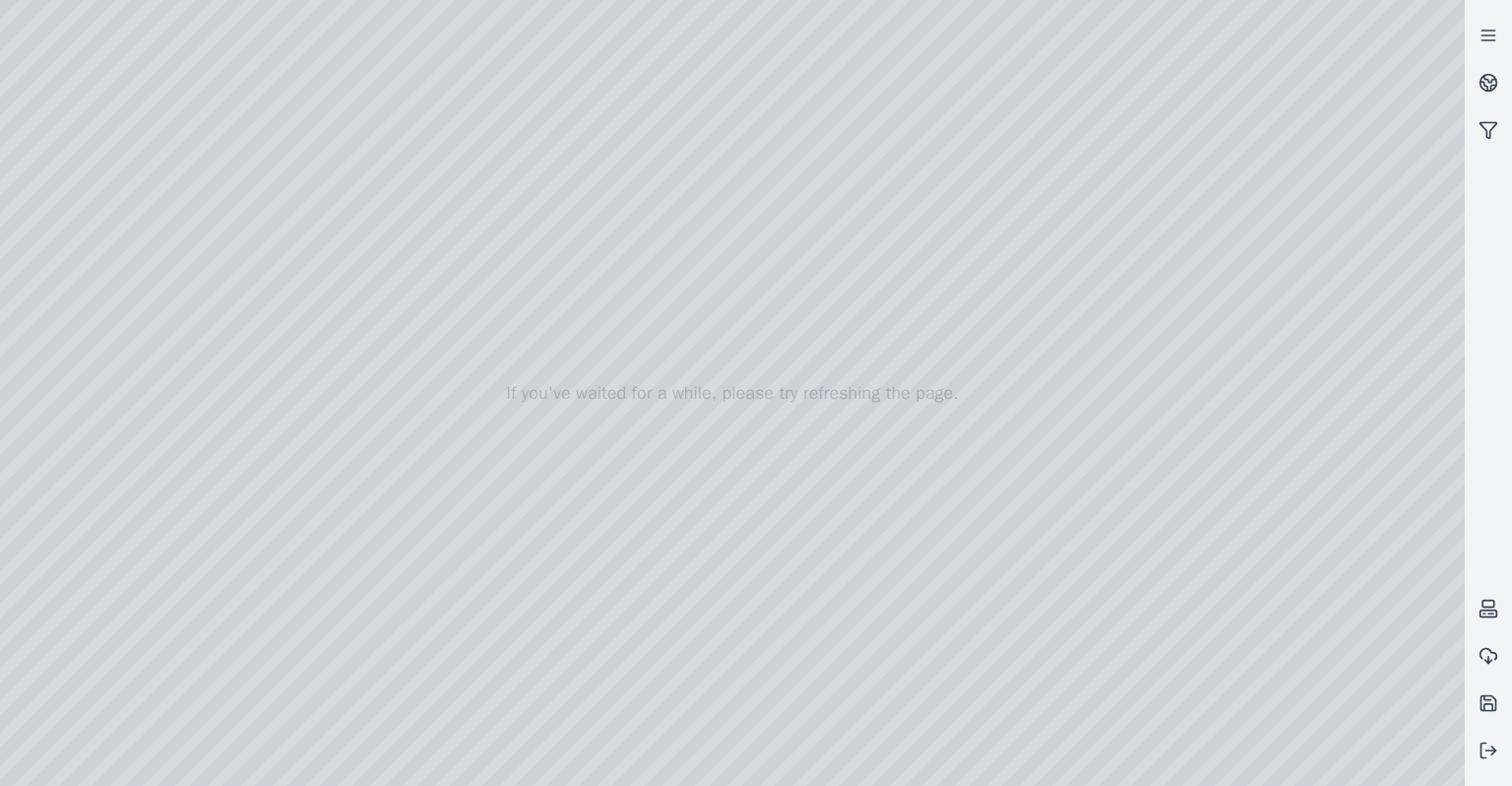 click at bounding box center [732, 393] 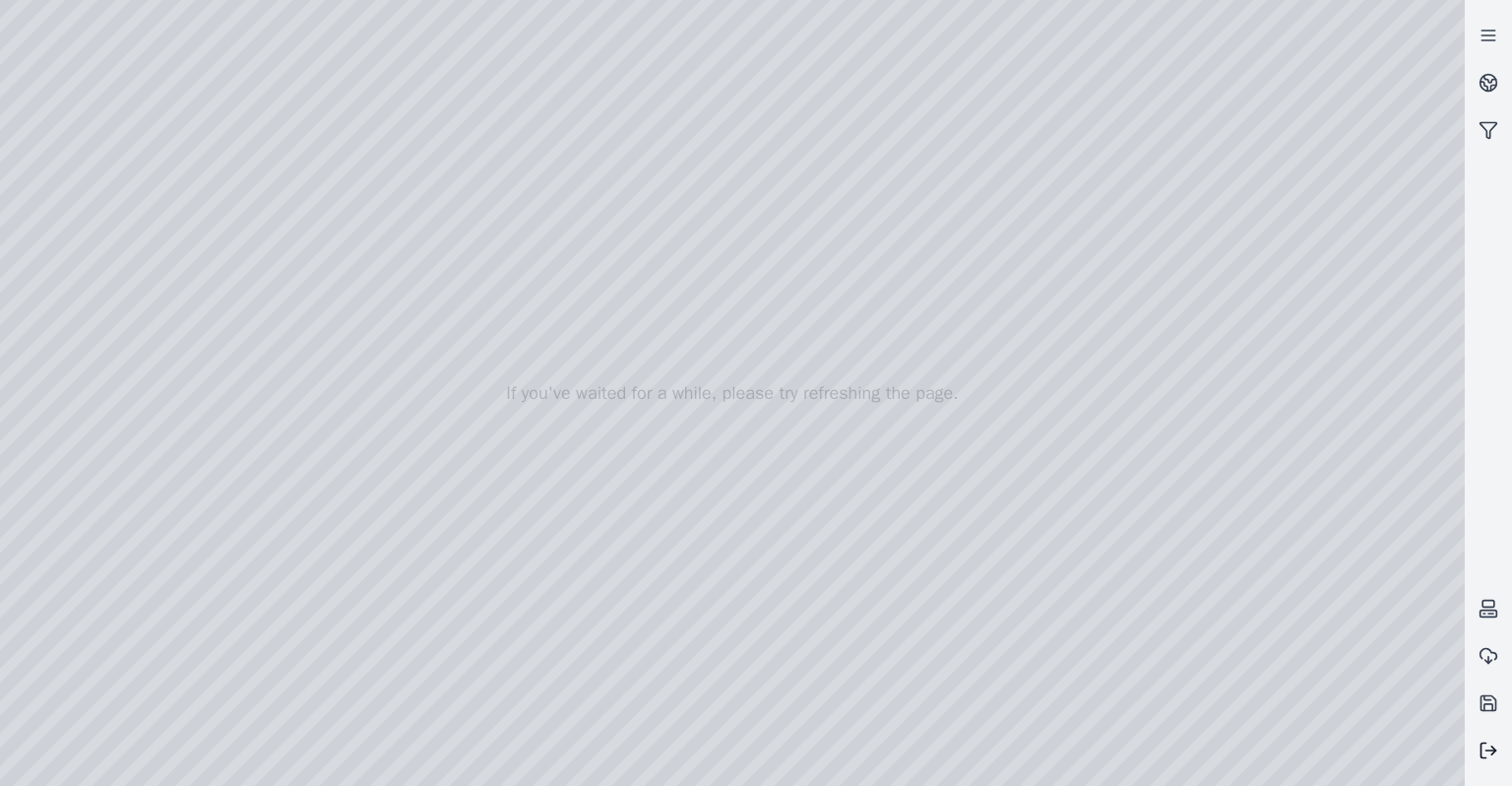 click at bounding box center (1488, 751) 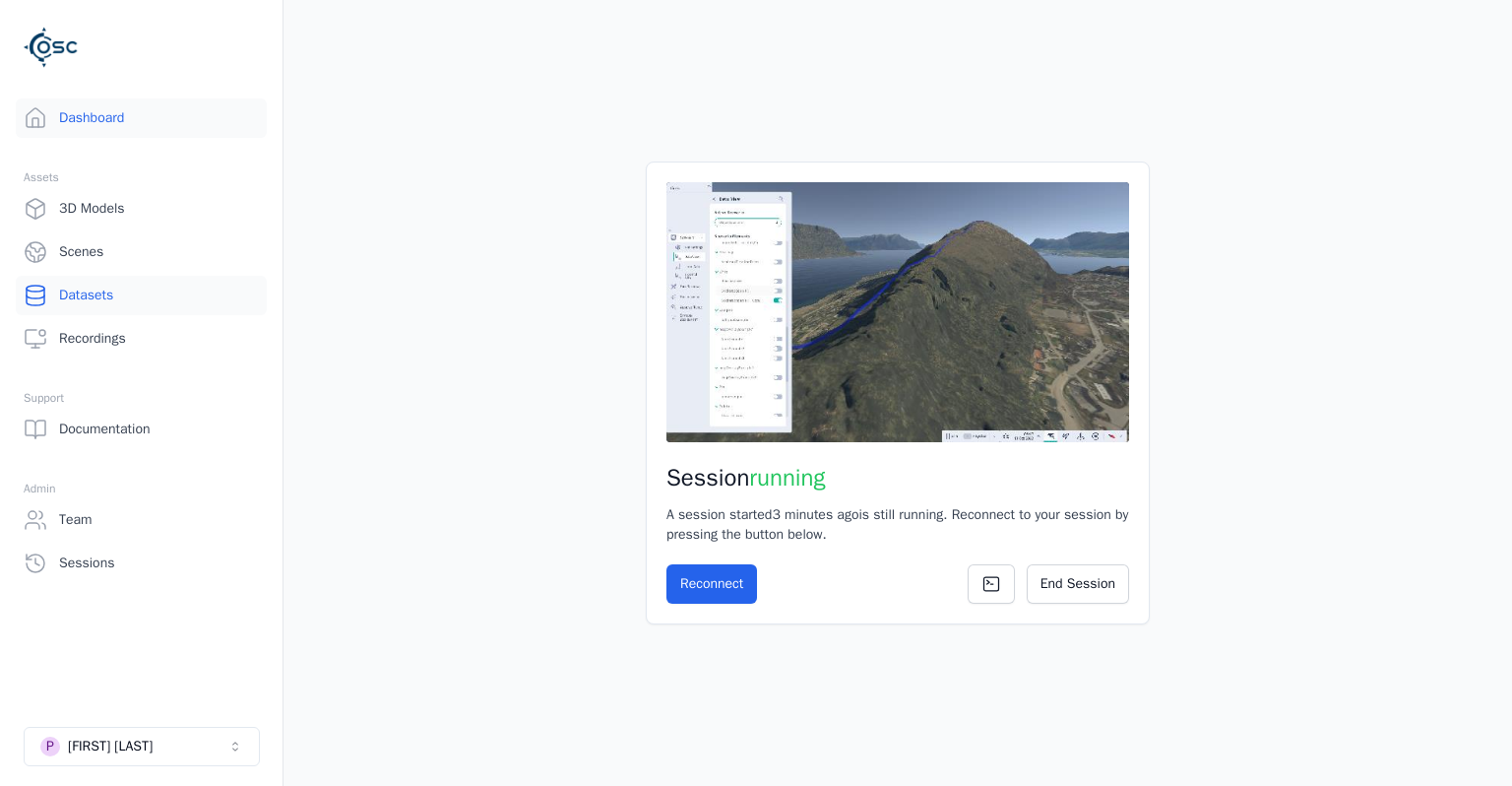 click on "Datasets" at bounding box center [141, 295] 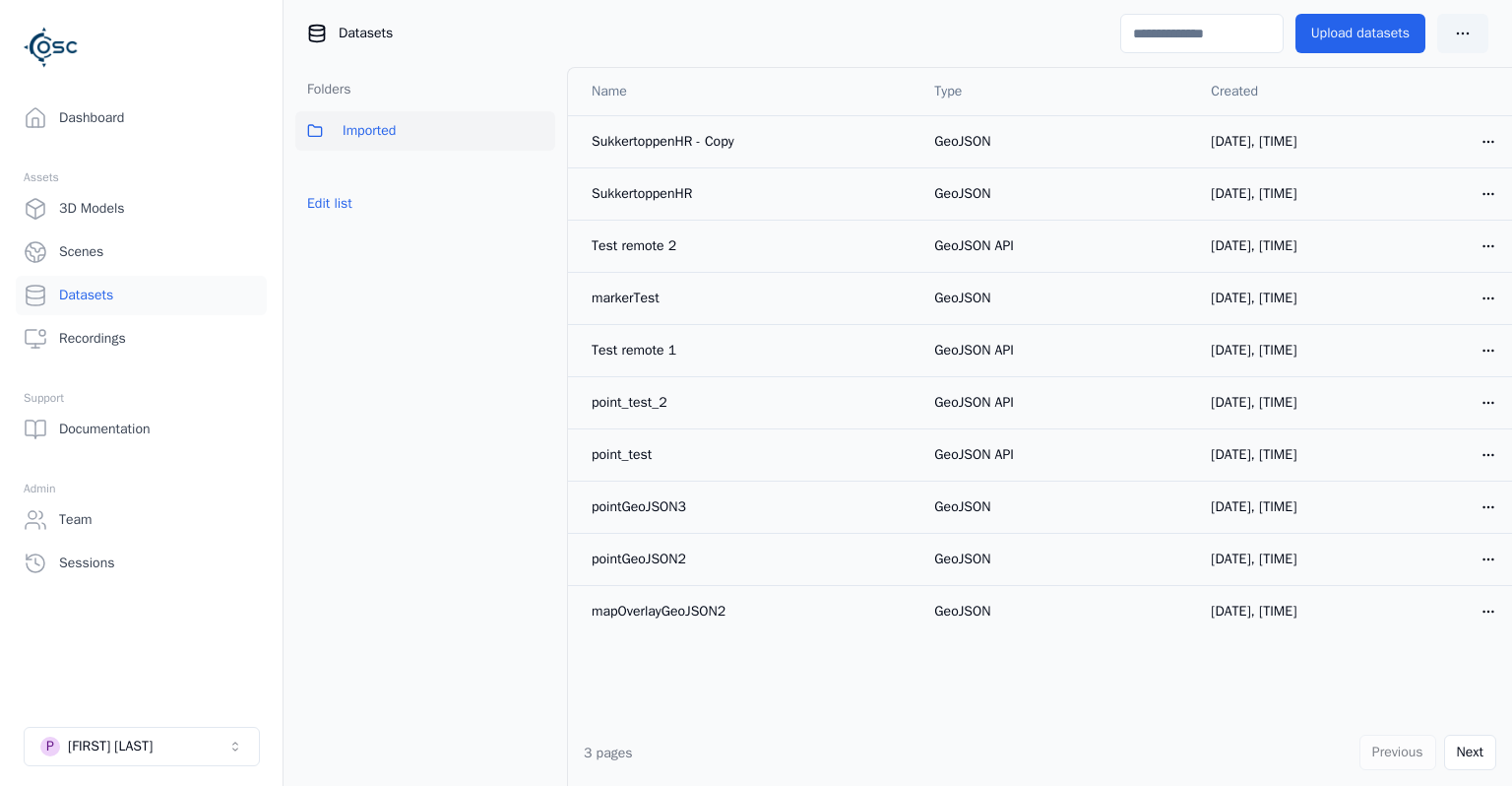 click on "Name Type Created SukkertoppenHR - Copy GeoJSON [DATE], [TIME] Open menu SukkertoppenHR GeoJSON [DATE], [TIME] Open menu Test remote 2 GeoJSON API [DATE], [TIME] Open menu markerTest GeoJSON [DATE], [TIME] Open menu Test remote 1 GeoJSON API [DATE], [TIME] Open menu point_test_2 GeoJSON API [DATE], [TIME] Open menu point_test GeoJSON API [DATE], [TIME] Open menu pointGeoJSON3 GeoJSON [DATE], [TIME] Open menu pointGeoJSON2 GeoJSON [DATE], [TIME] Open menu mapOverlayGeoJSON2 GeoJSON [DATE], [TIME] Open menu" at bounding box center [1040, 393] 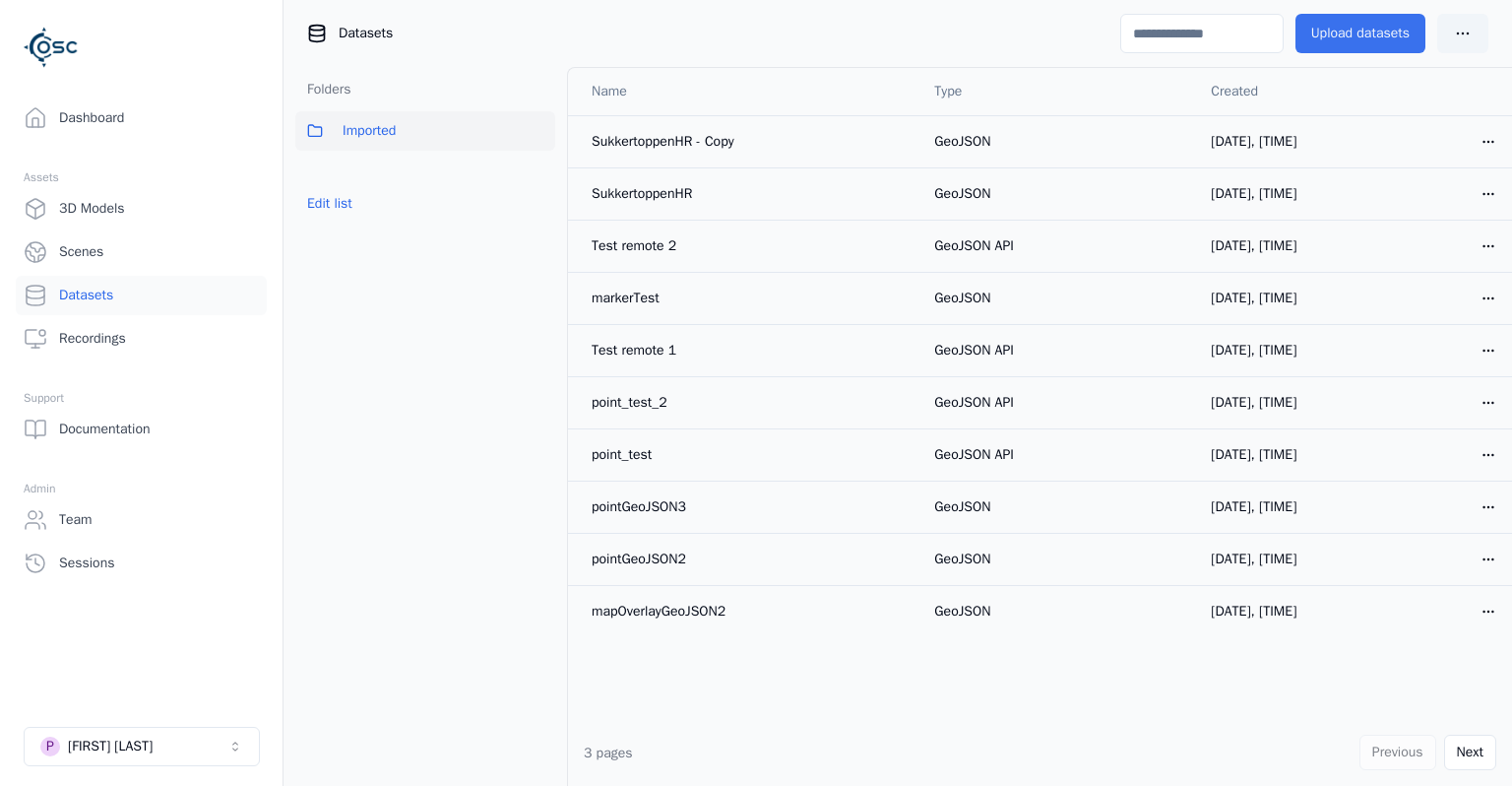 click on "Upload datasets" at bounding box center (1360, 33) 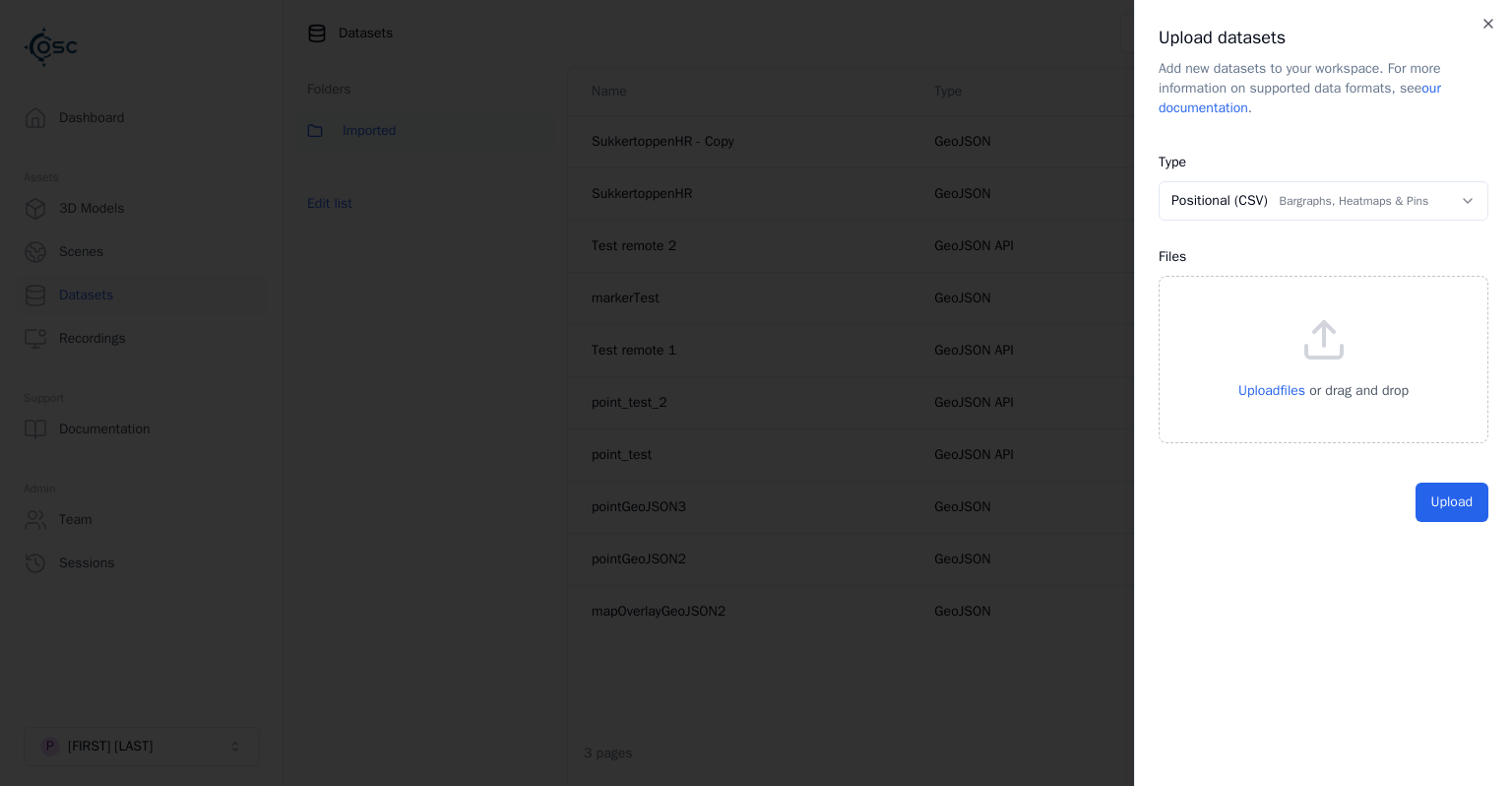 click on "**********" at bounding box center (756, 393) 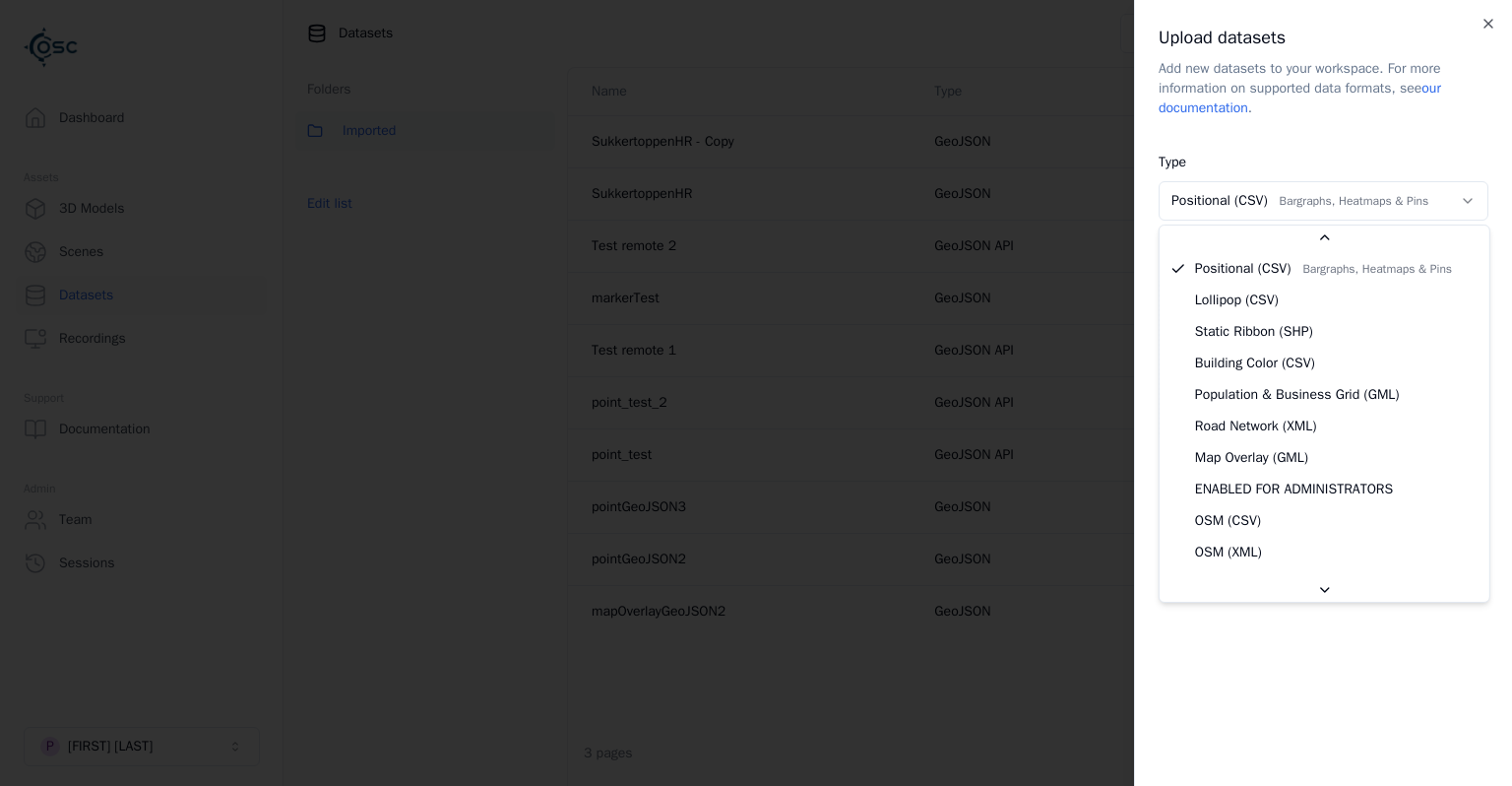 scroll, scrollTop: 349, scrollLeft: 0, axis: vertical 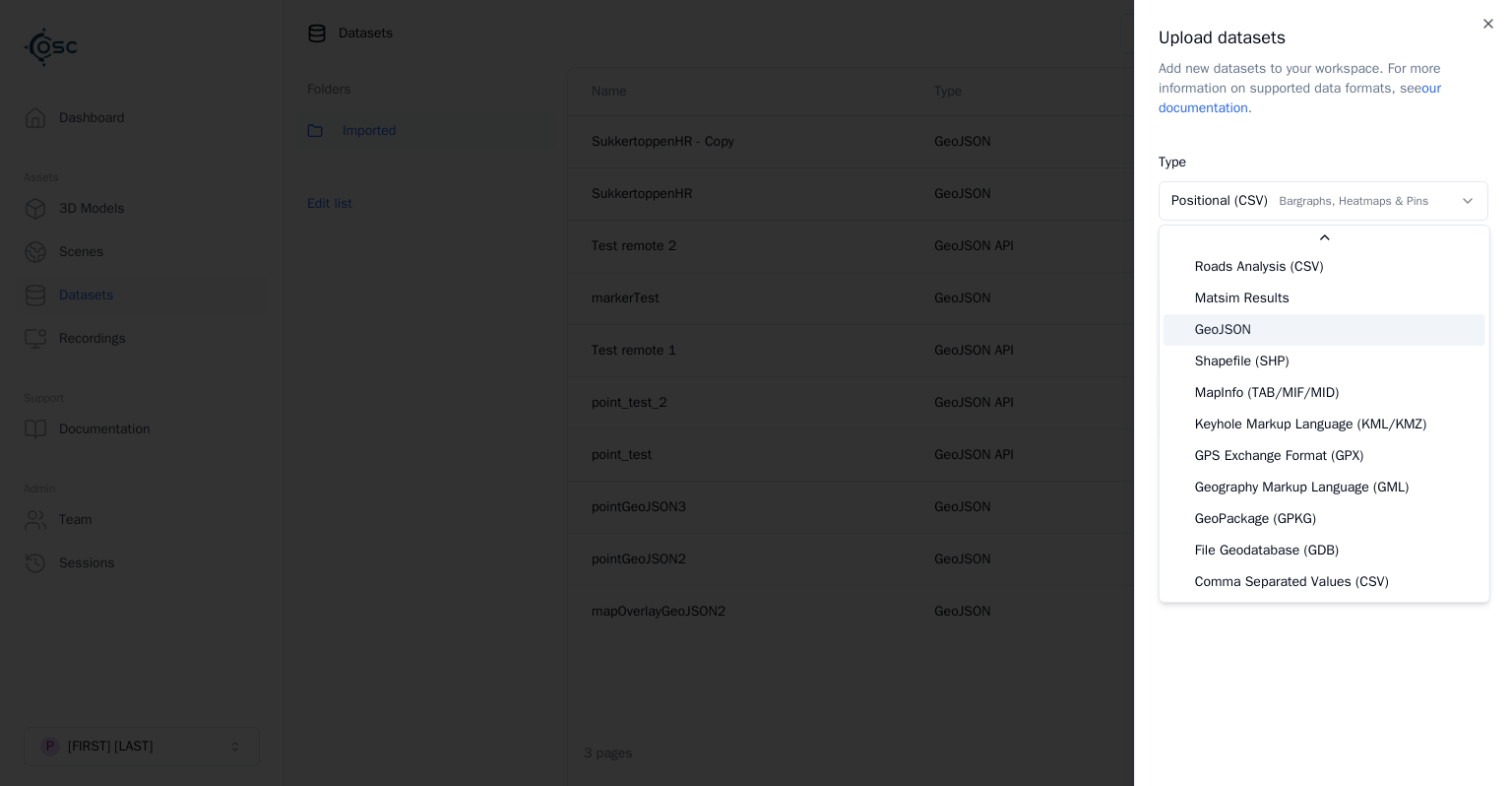 select on "*******" 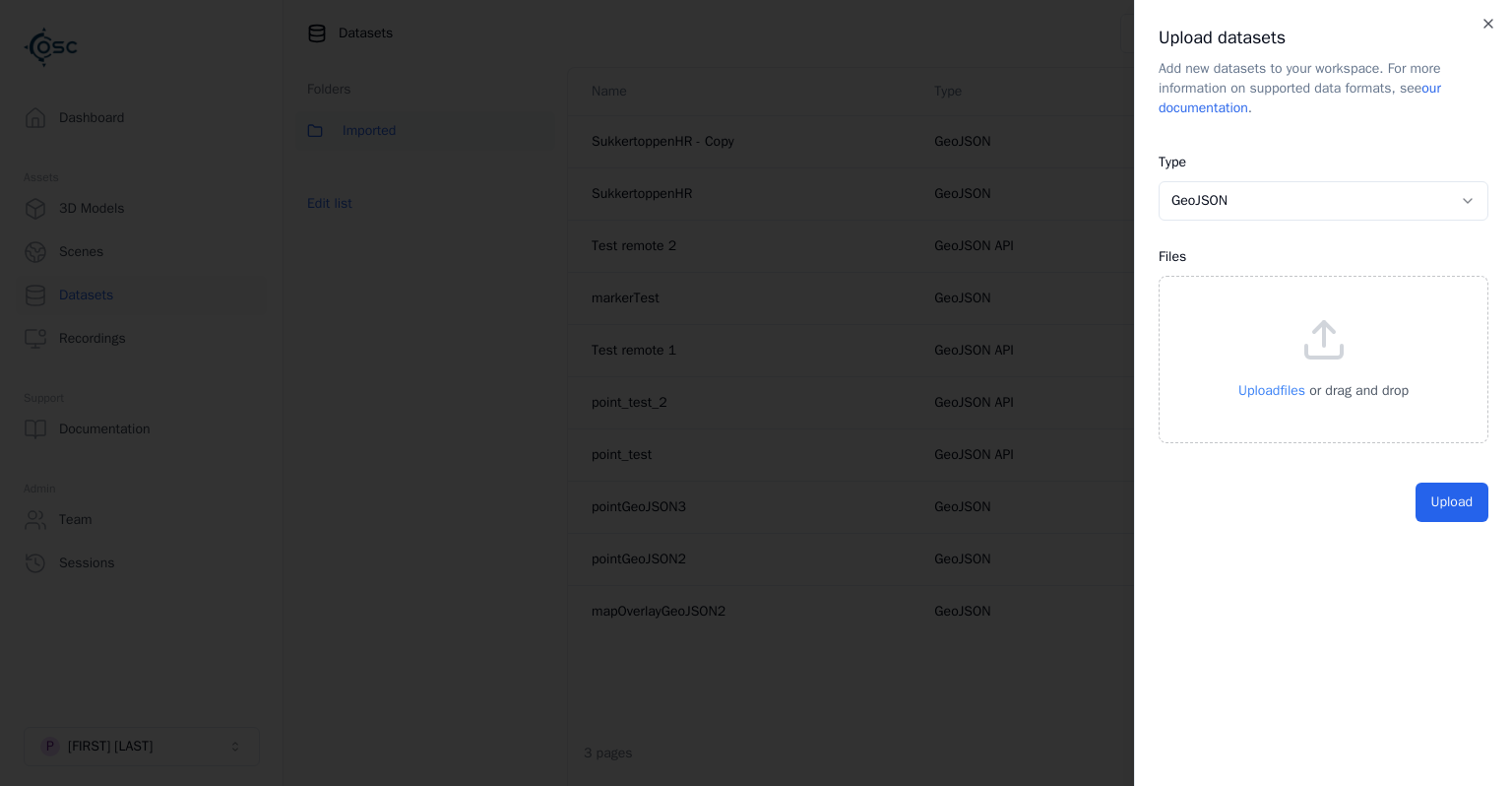 click on "Upload  files" at bounding box center (1272, 390) 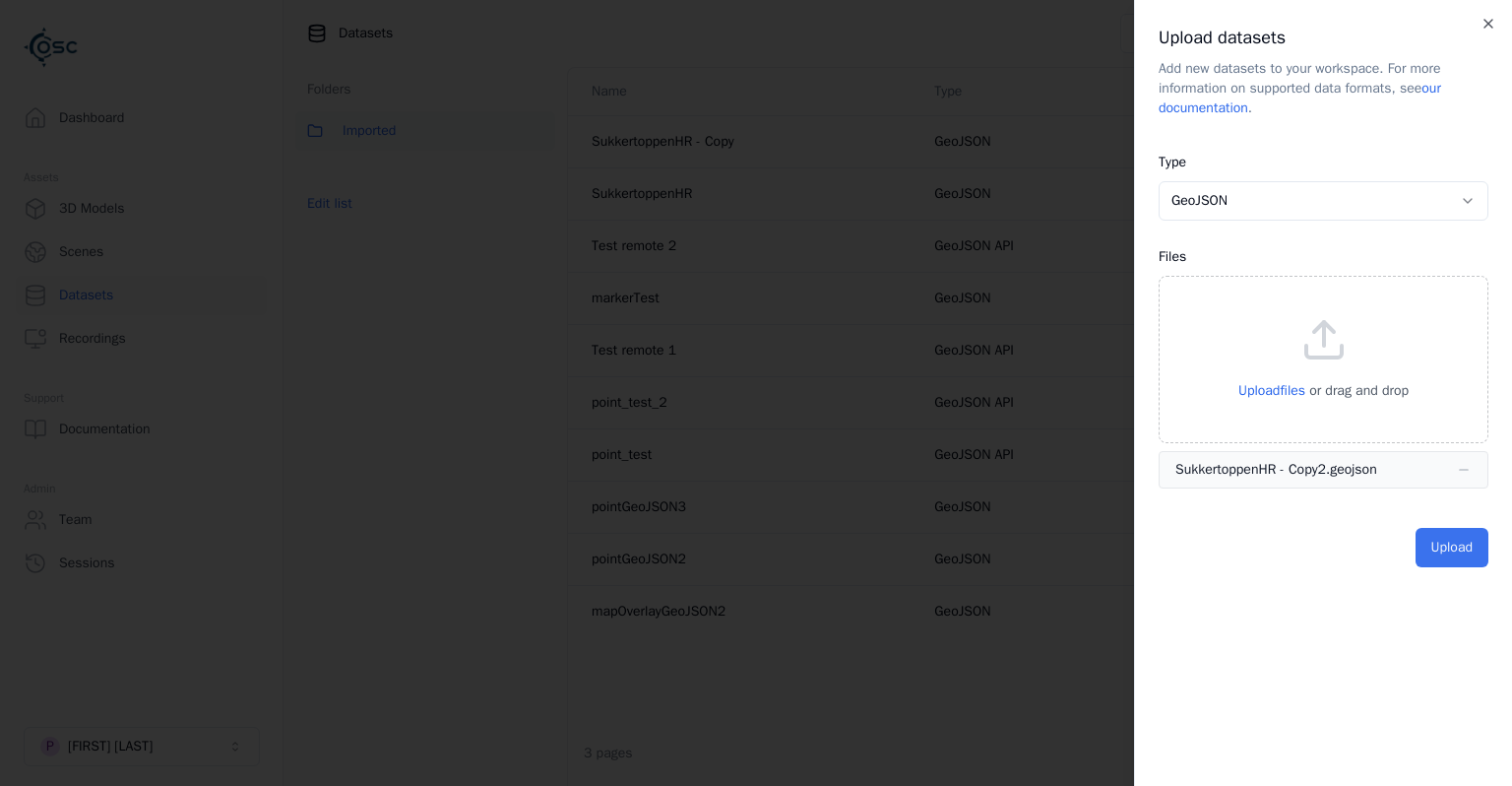 click on "Upload" at bounding box center [1452, 548] 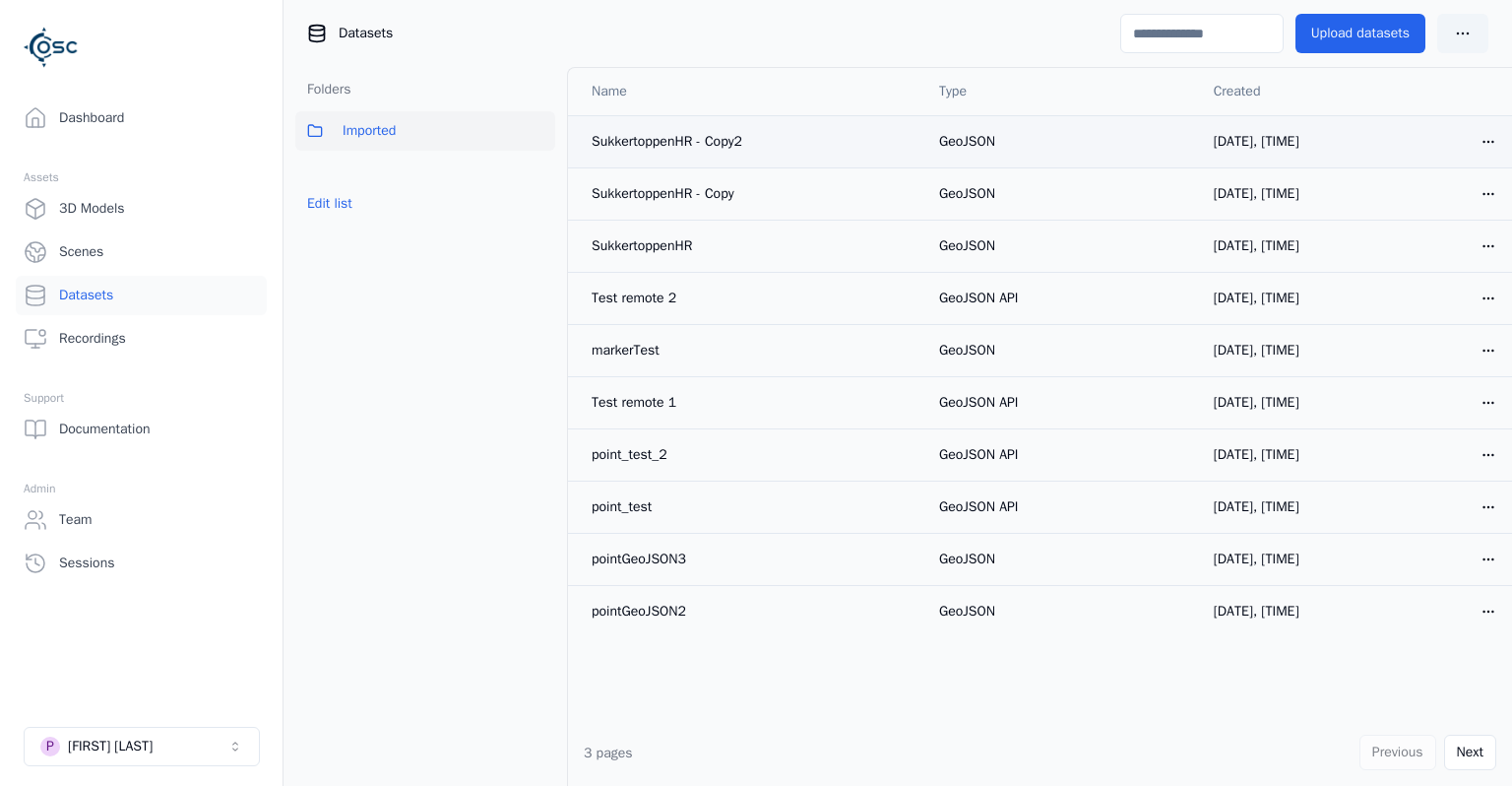 click on "Dashboard Assets 3D Models Scenes Datasets Recordings Support Documentation Admin Team Sessions P [FIRST] [LAST] Datasets Upload datasets Folders Imported Edit list Name Type Created SukkertoppenHR - Copy2 GeoJSON [DATE], [TIME] Open menu SukkertoppenHR - Copy GeoJSON [DATE], [TIME] Open menu SukkertoppenHR GeoJSON [DATE], [TIME] Open menu Test remote 2 GeoJSON API [DATE], [TIME] Open menu markerTest GeoJSON [DATE], [TIME] Open menu Test remote 1 GeoJSON API [DATE], [TIME] Open menu point_test_2 GeoJSON API [DATE], [TIME] Open menu point_test GeoJSON API [DATE], [TIME] Open menu pointGeoJSON3 GeoJSON [DATE], [TIME] Open menu pointGeoJSON2 GeoJSON [DATE], [TIME] Open menu 3 pages Previous Next" at bounding box center (756, 393) 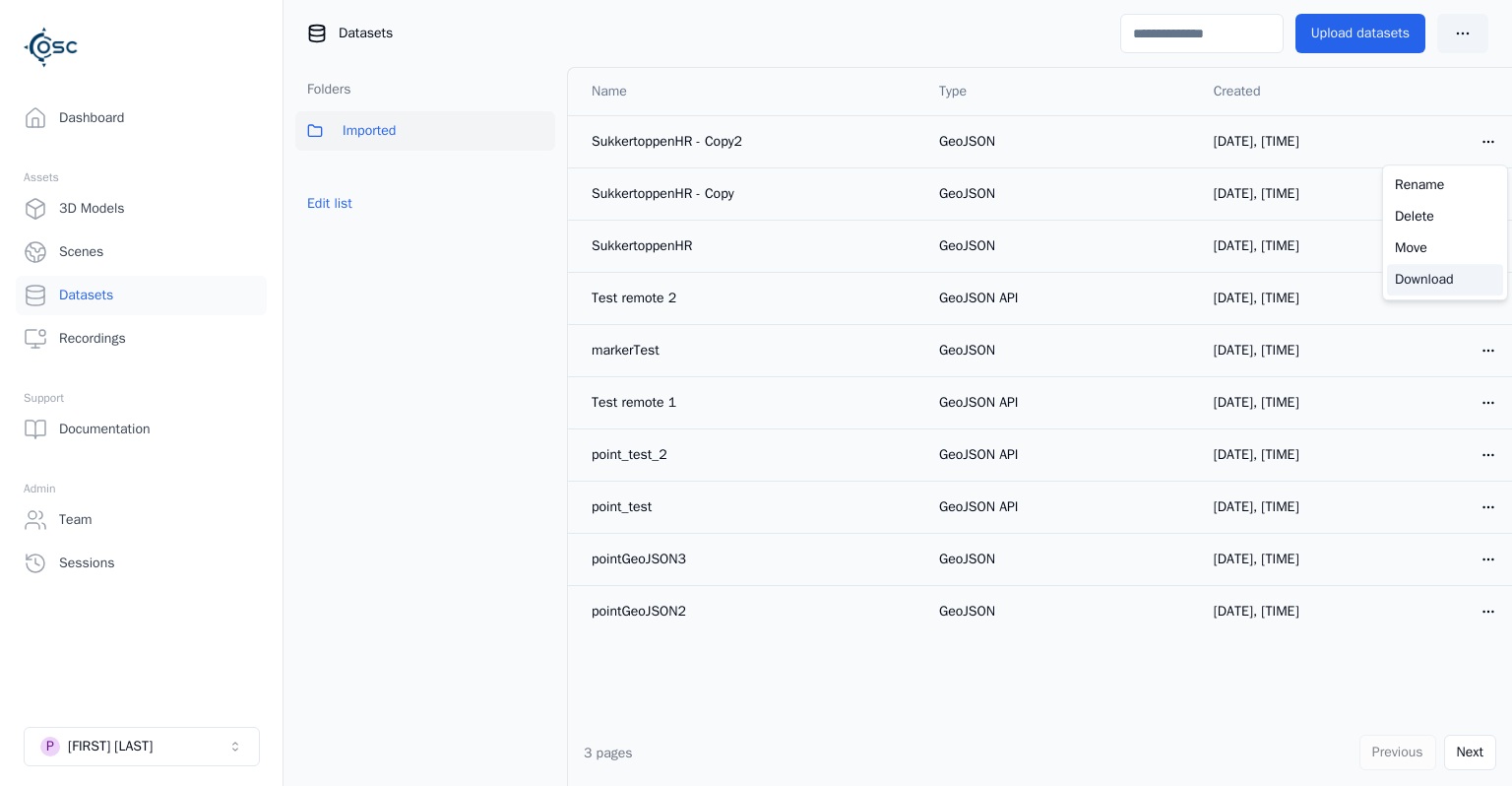 click on "Download" at bounding box center (1445, 280) 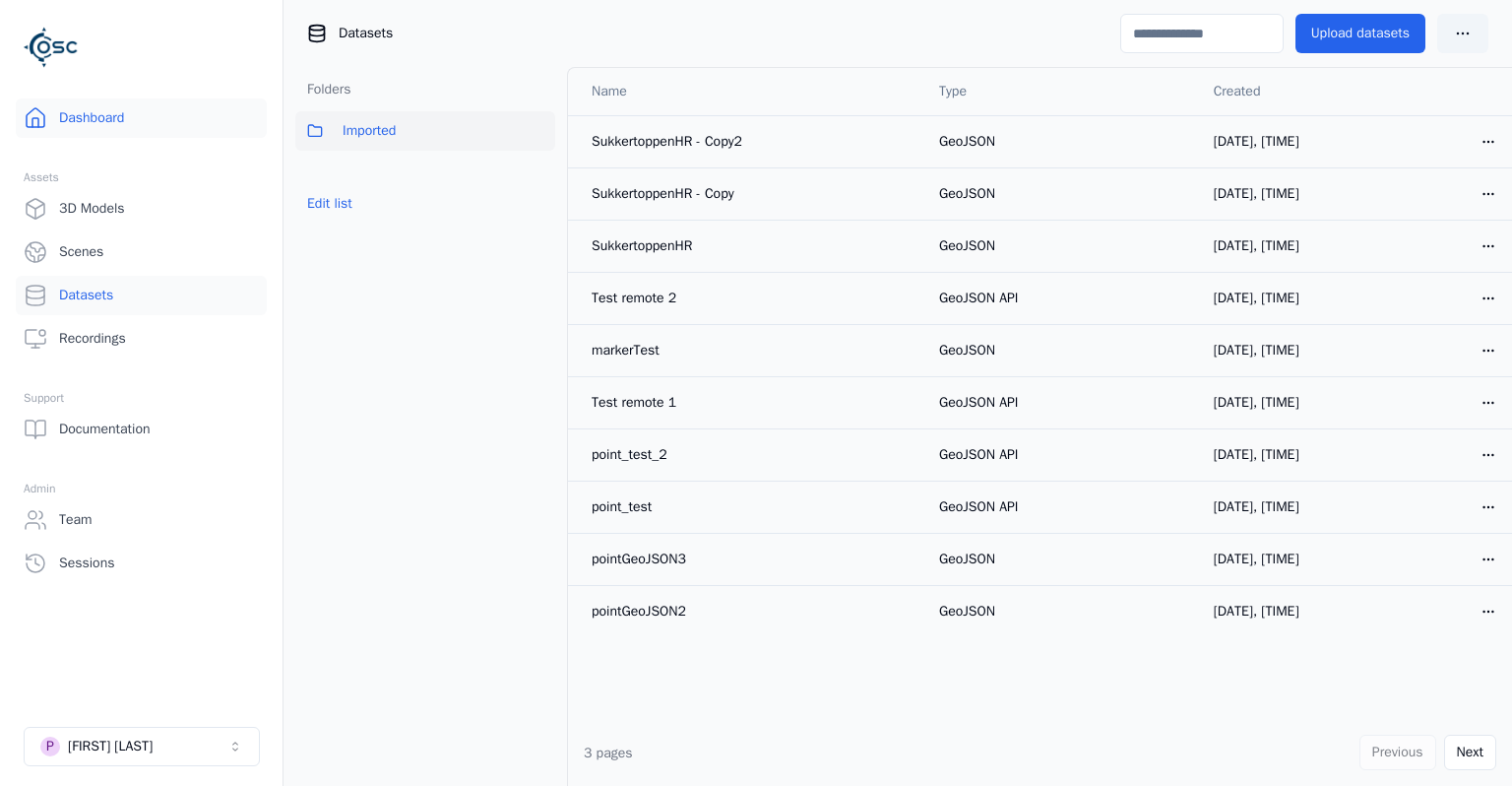 click on "Dashboard" at bounding box center [141, 118] 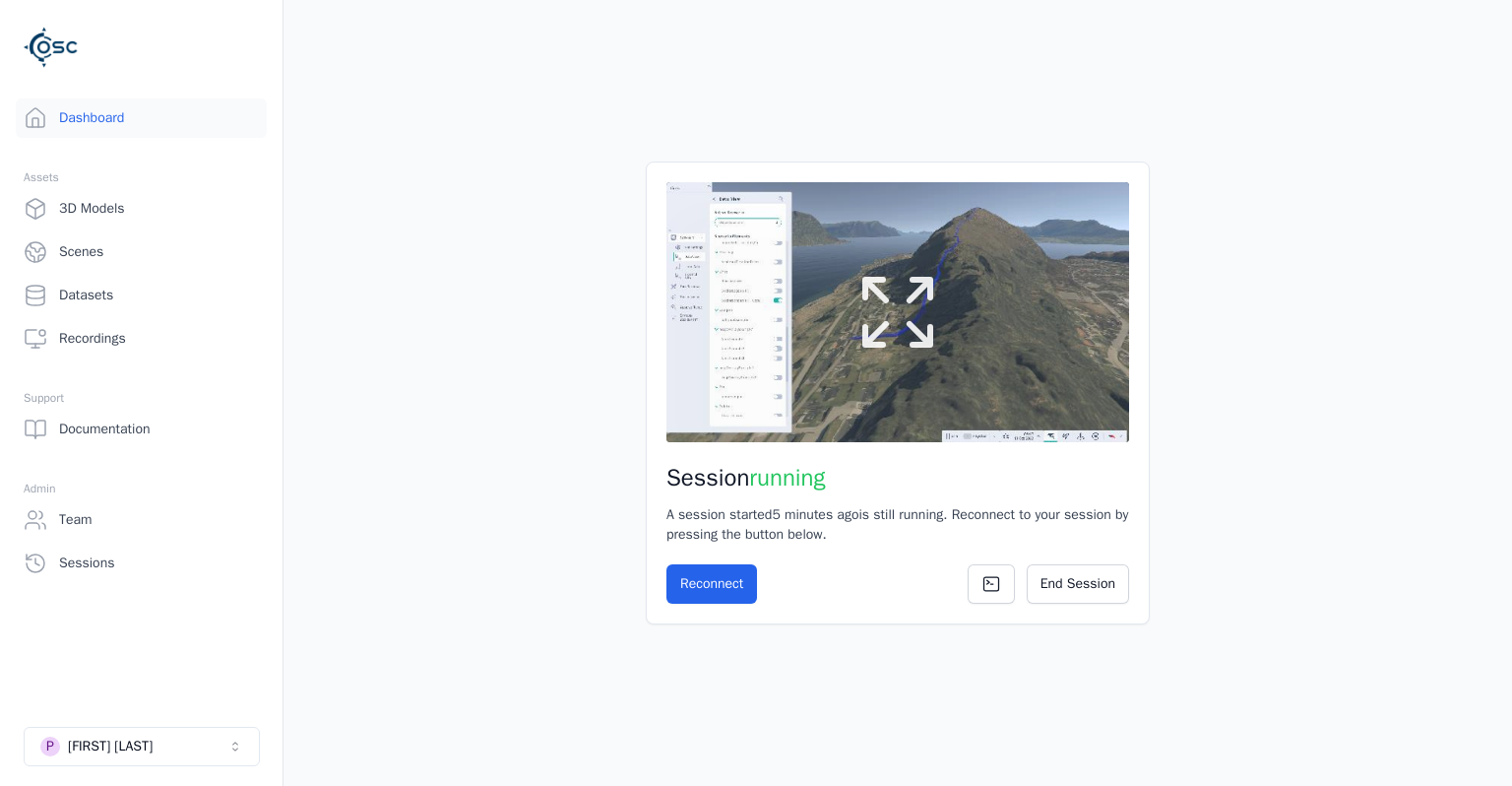 click at bounding box center [898, 312] 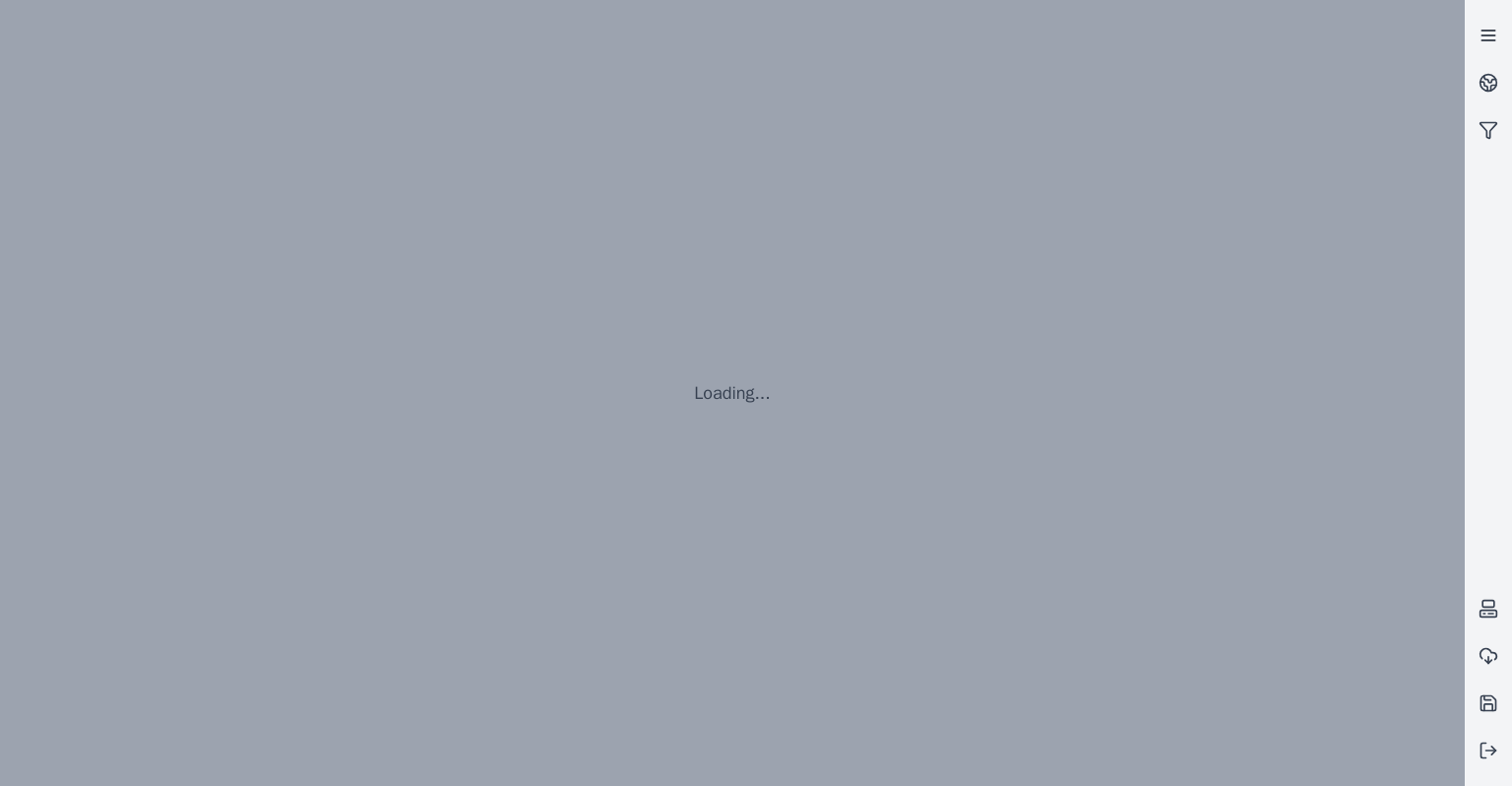 click 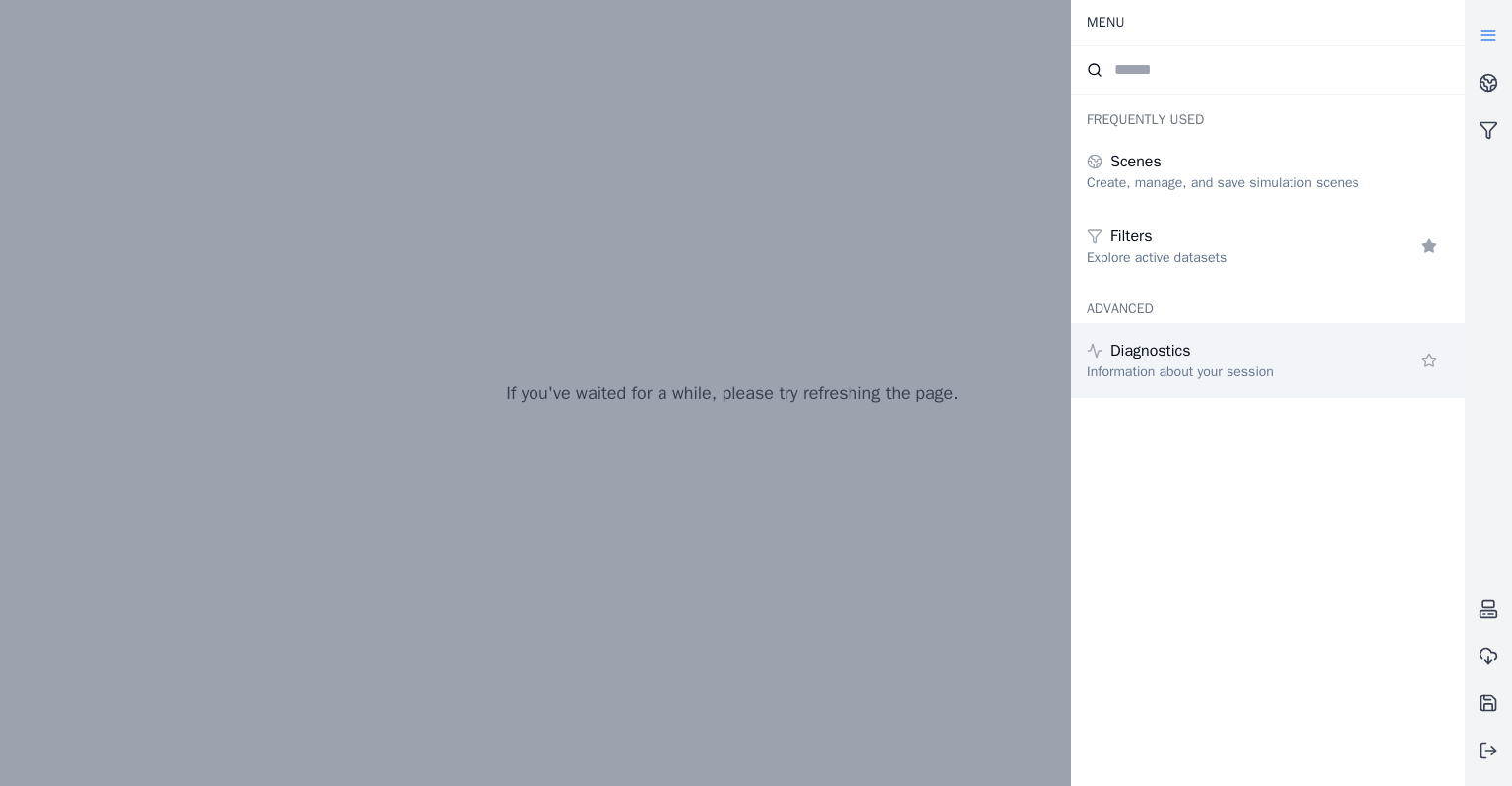 click on "Diagnostics" at bounding box center [1228, 351] 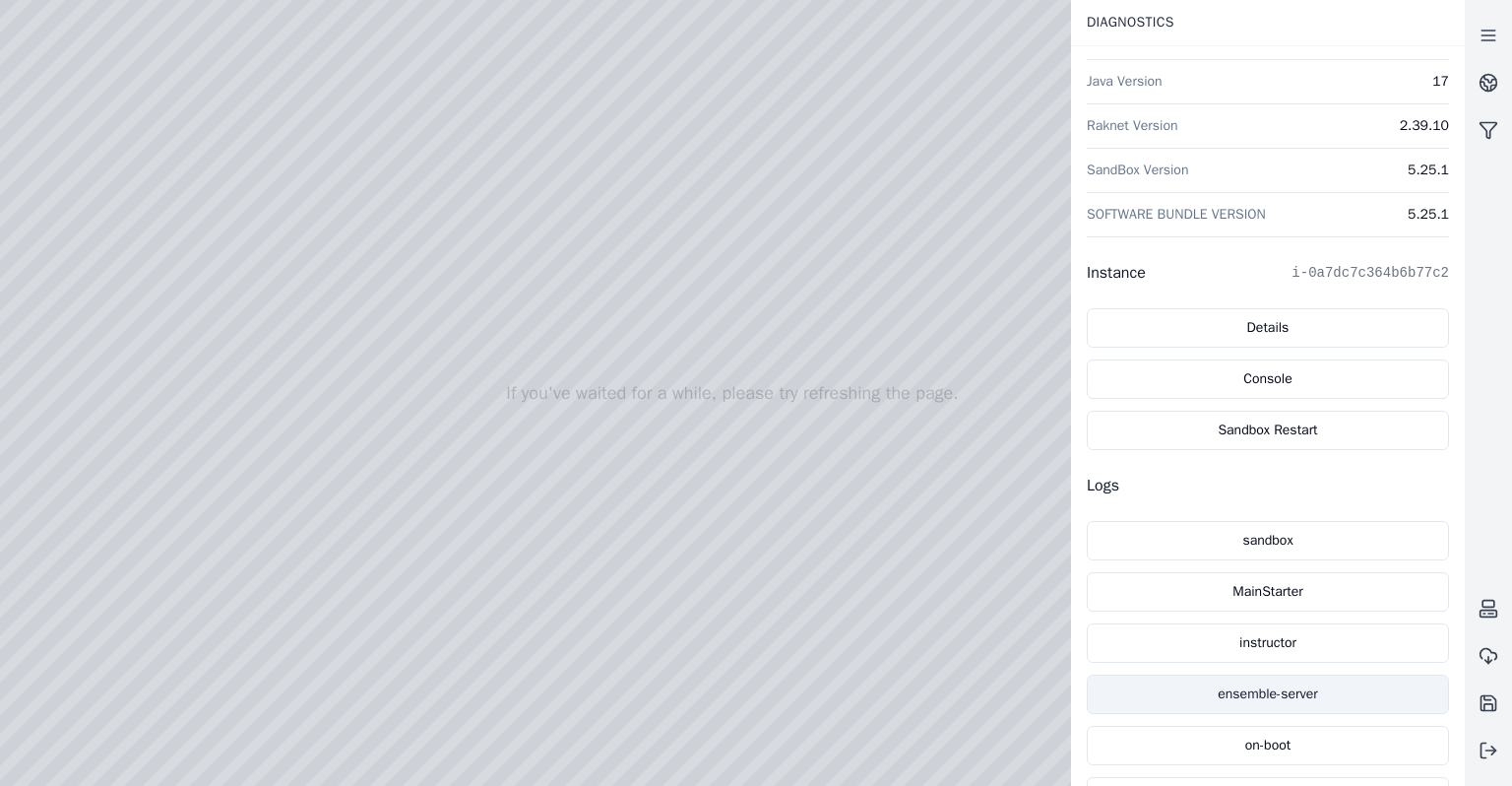 scroll, scrollTop: 383, scrollLeft: 0, axis: vertical 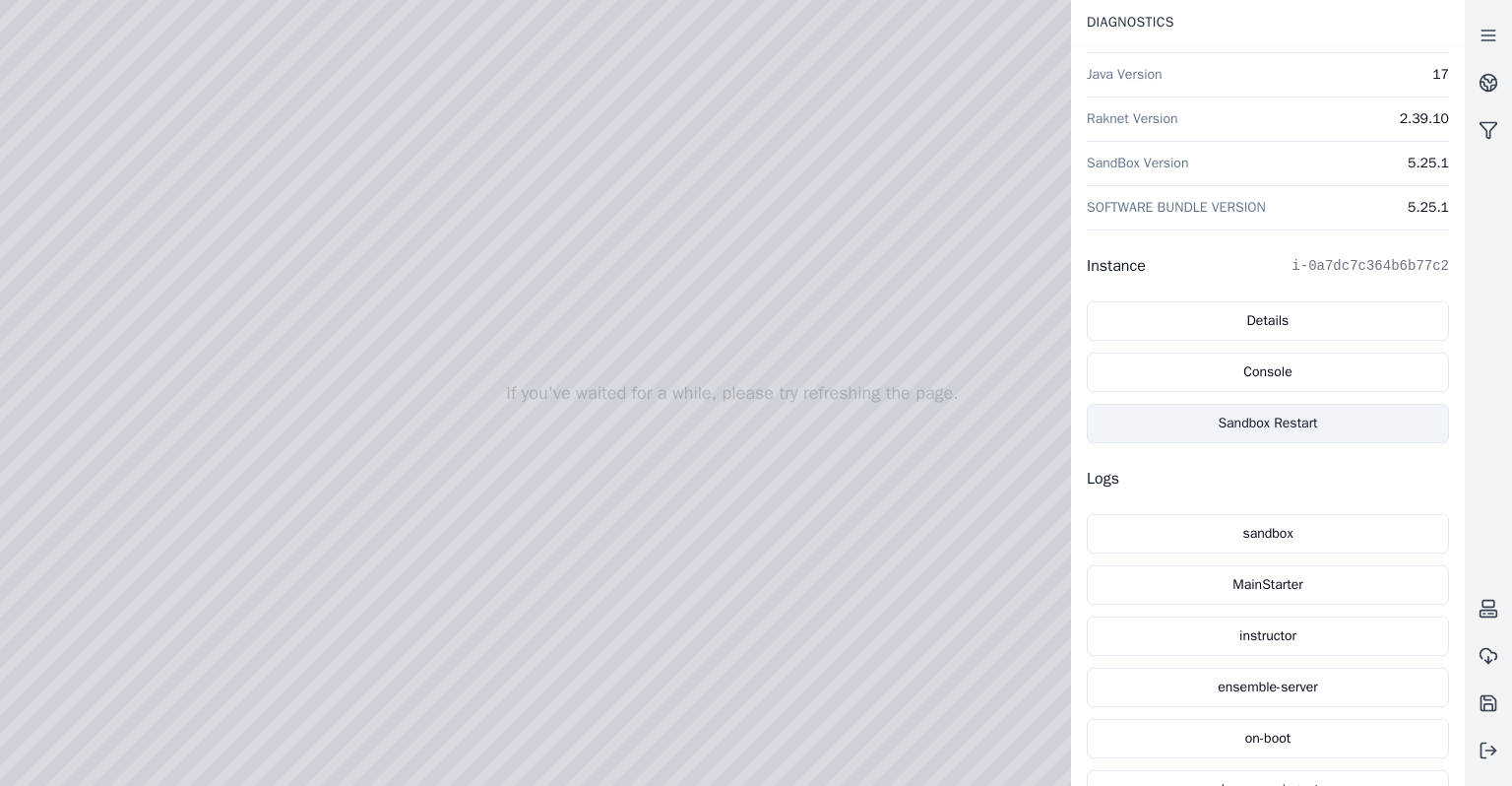 click on "Sandbox Restart" at bounding box center (1268, 424) 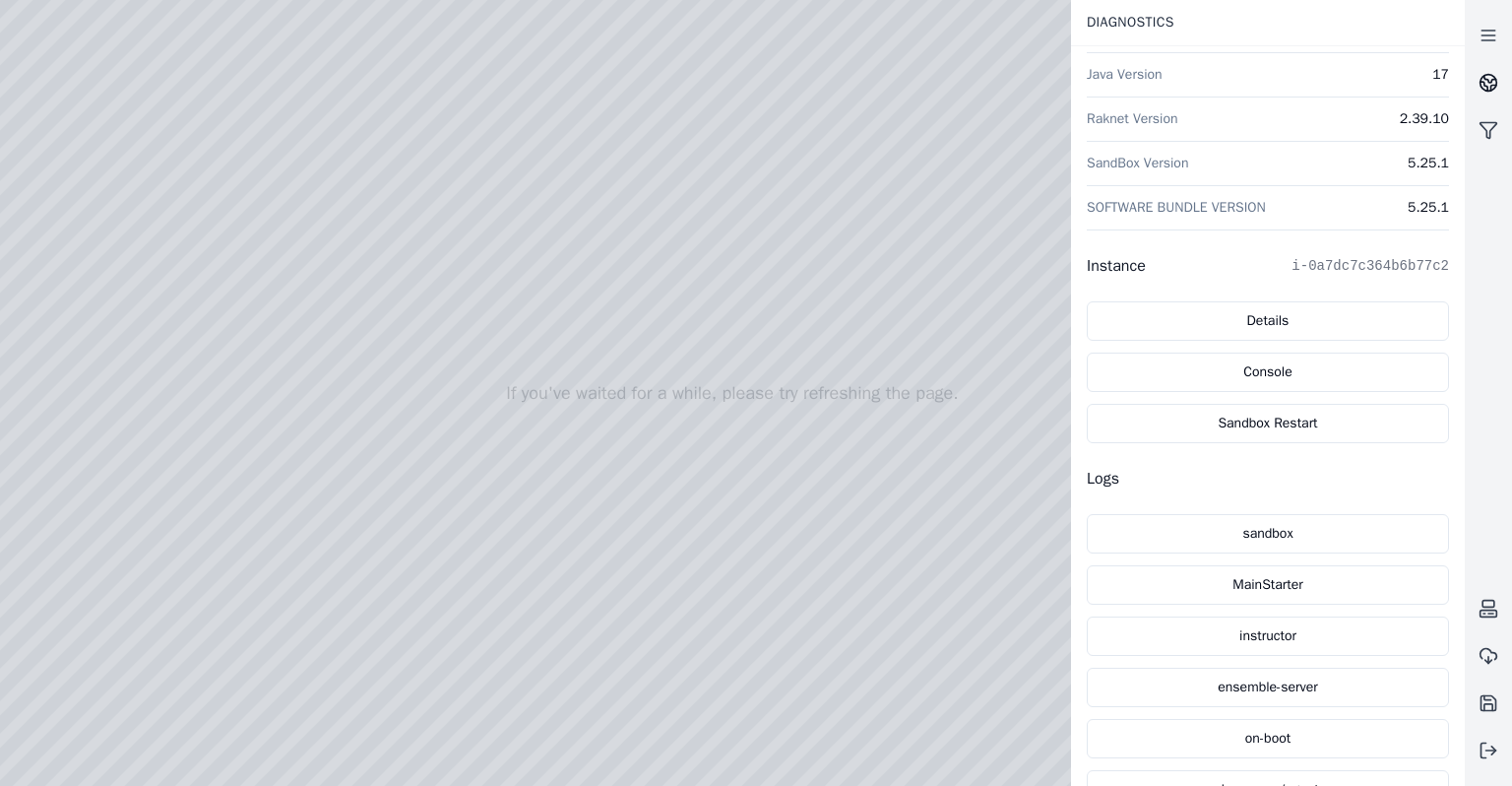 click 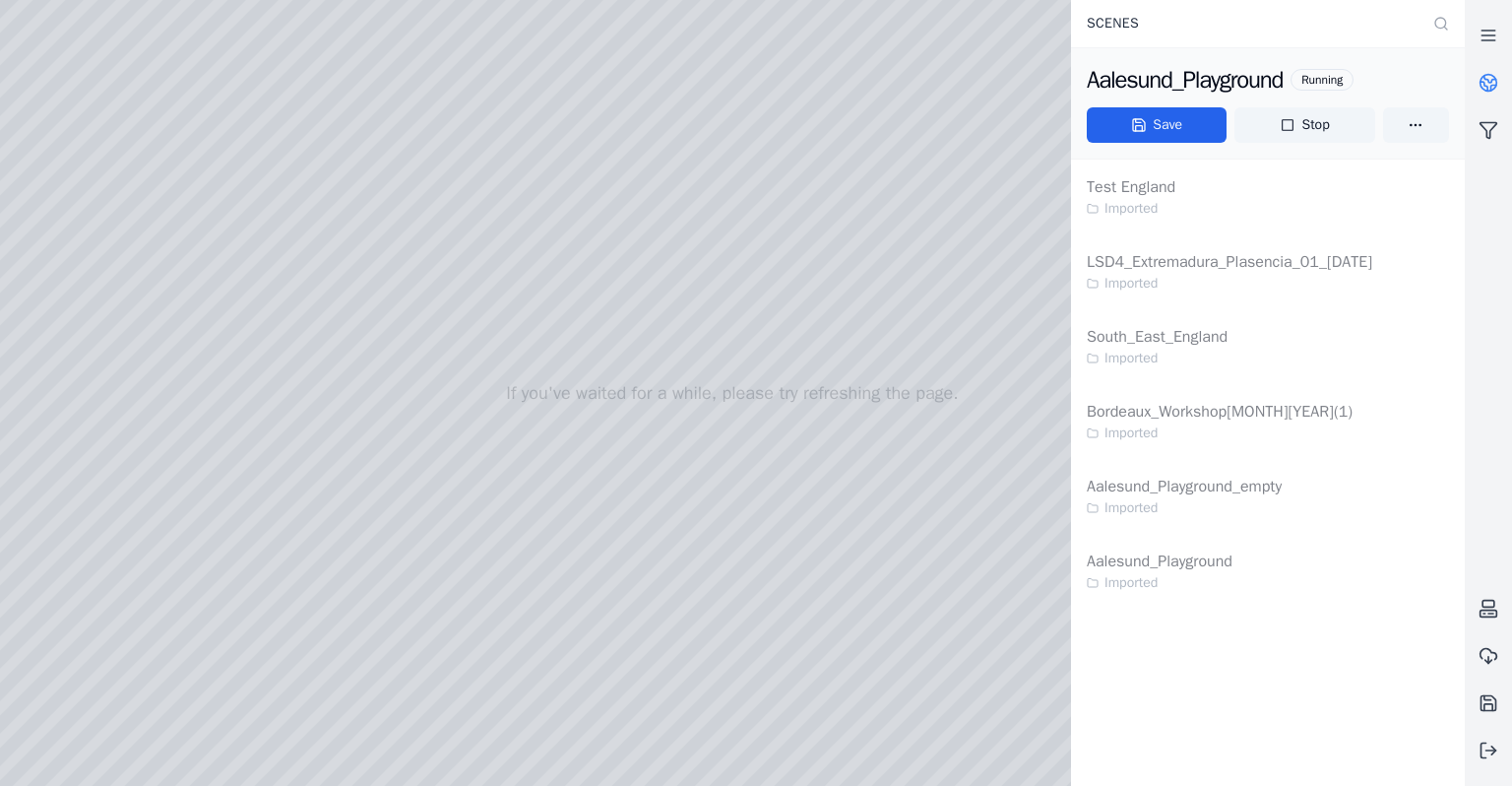 click 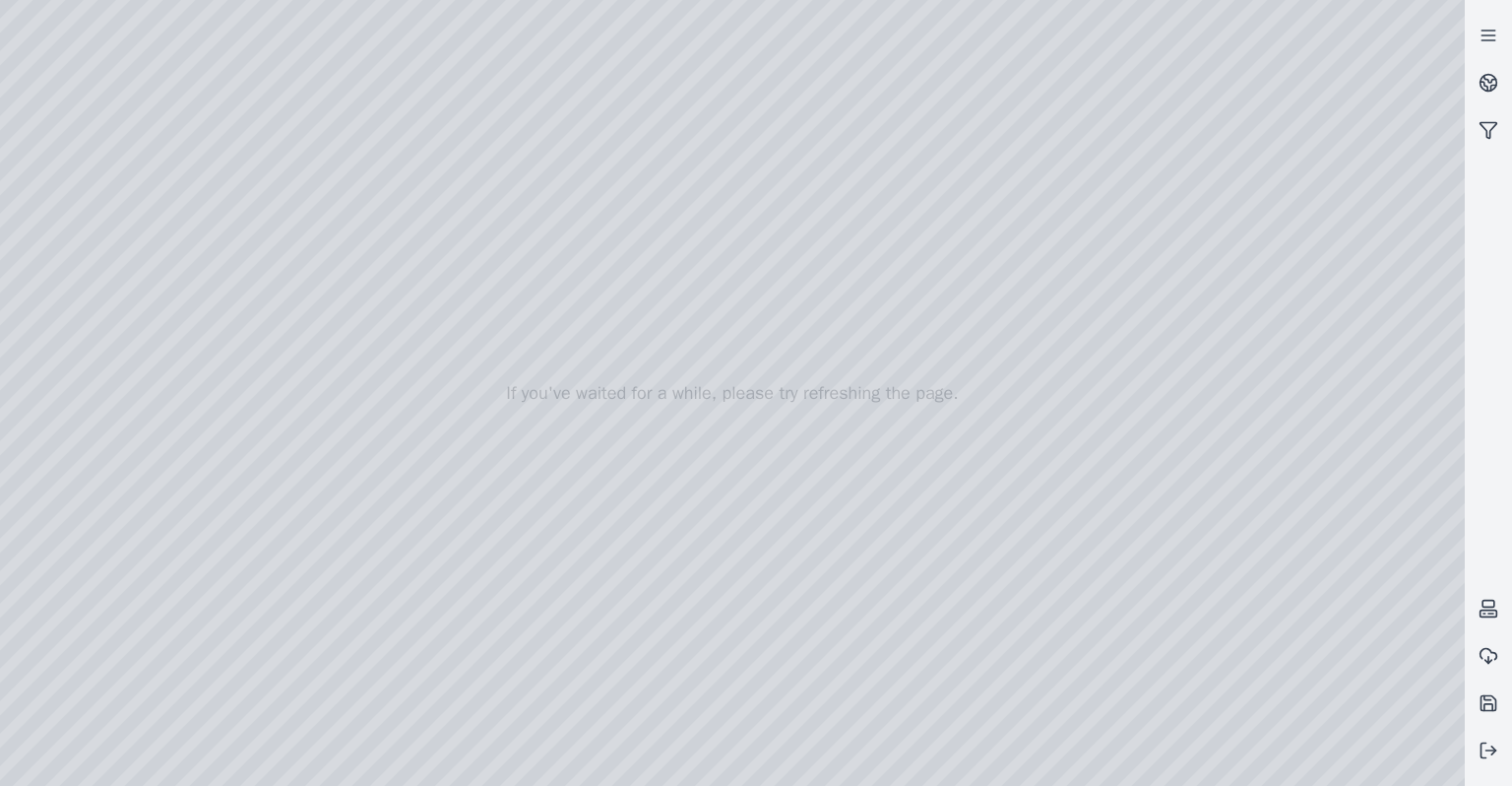 click at bounding box center (732, 393) 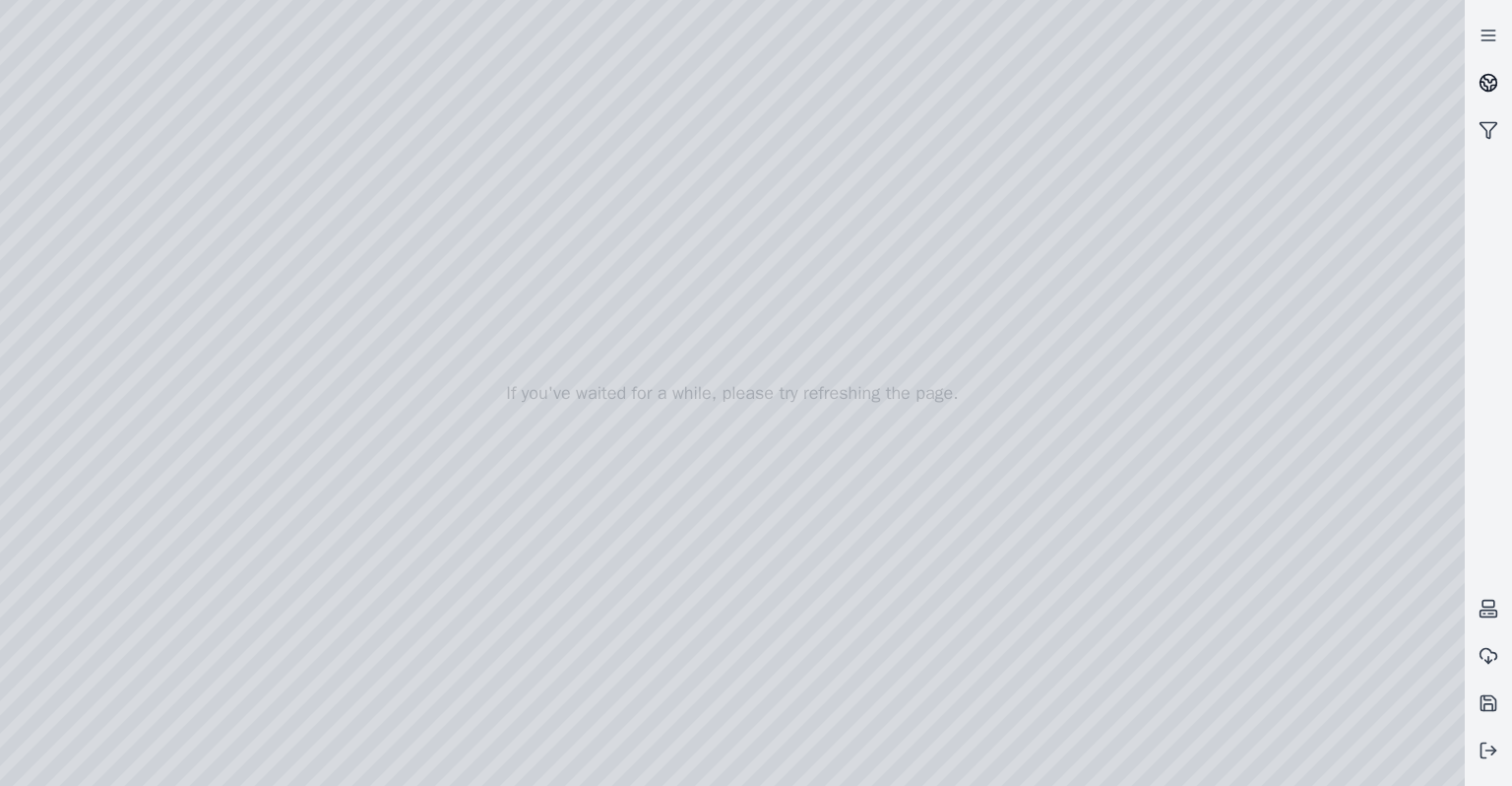 click at bounding box center (1488, 83) 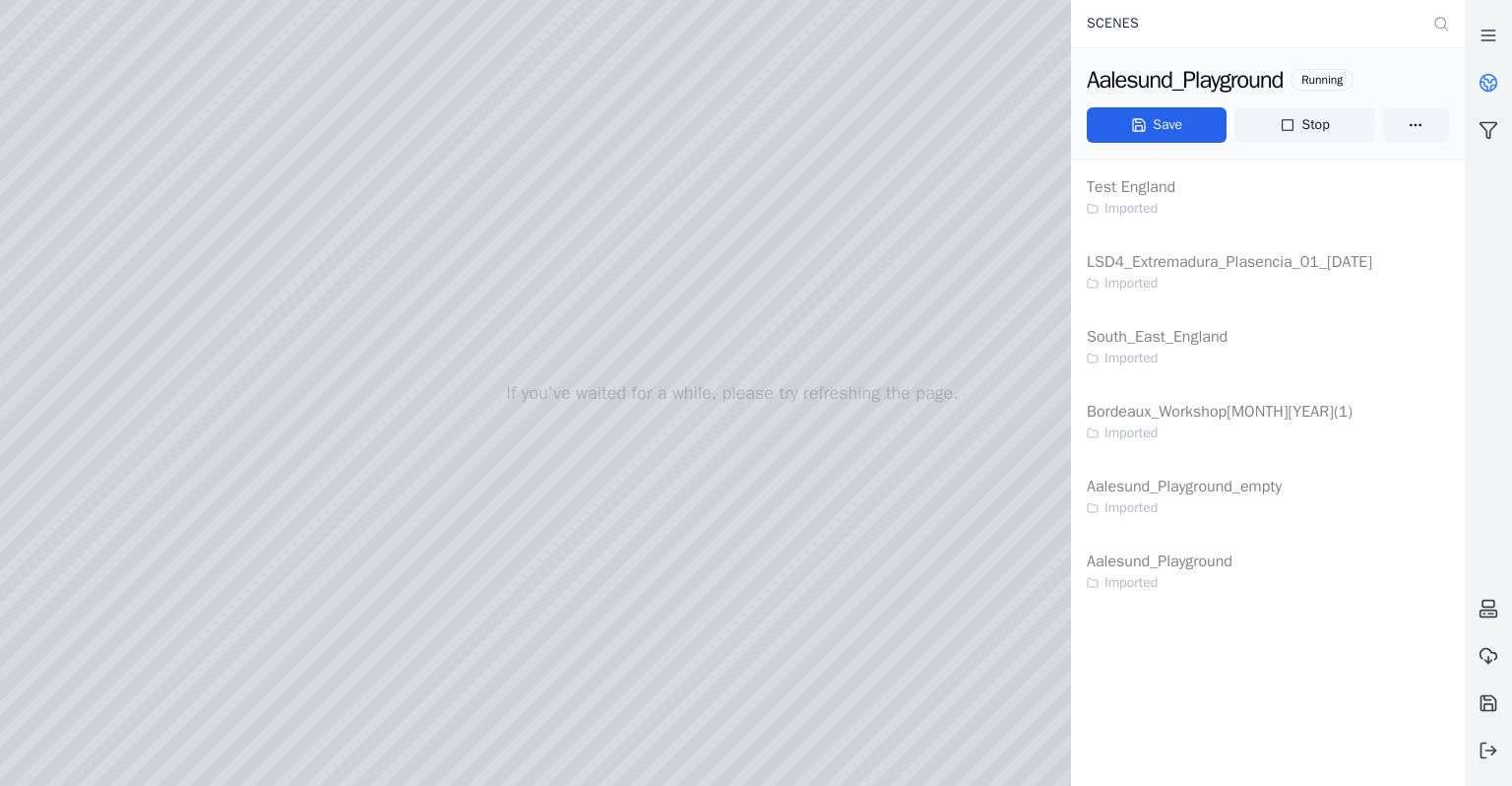 click at bounding box center [1488, 83] 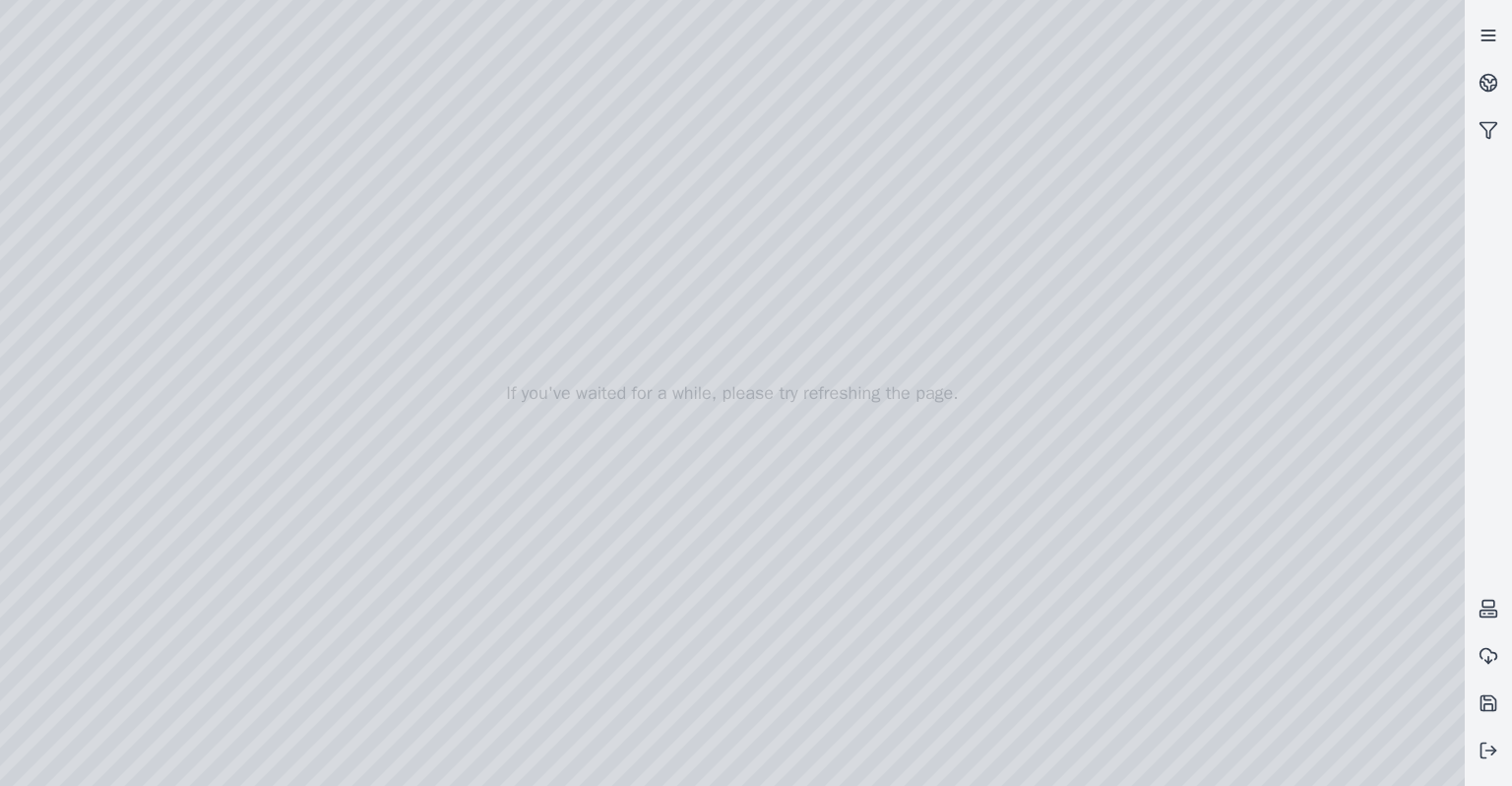 click 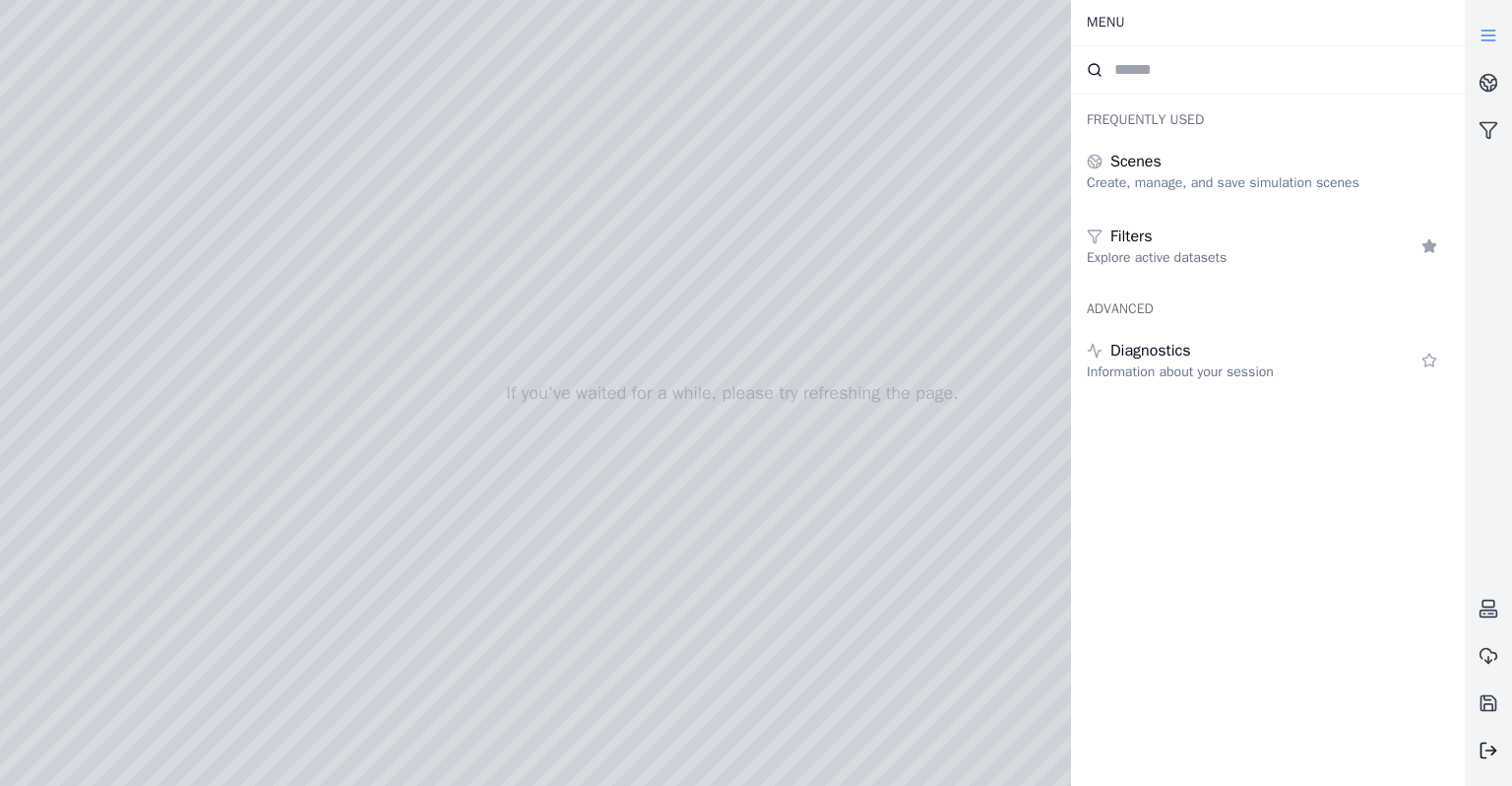 click at bounding box center (1488, 751) 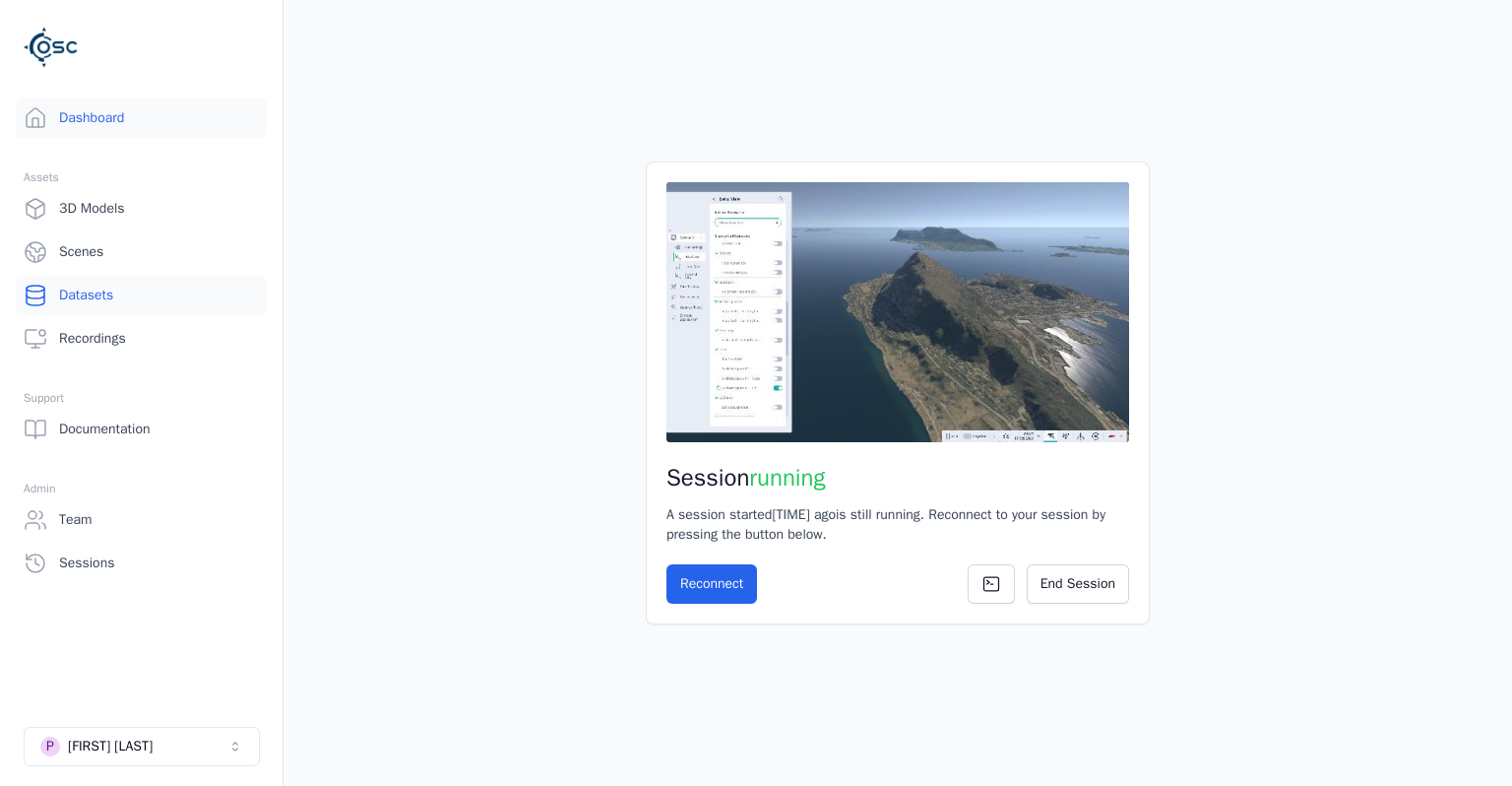 click on "Datasets" at bounding box center [141, 295] 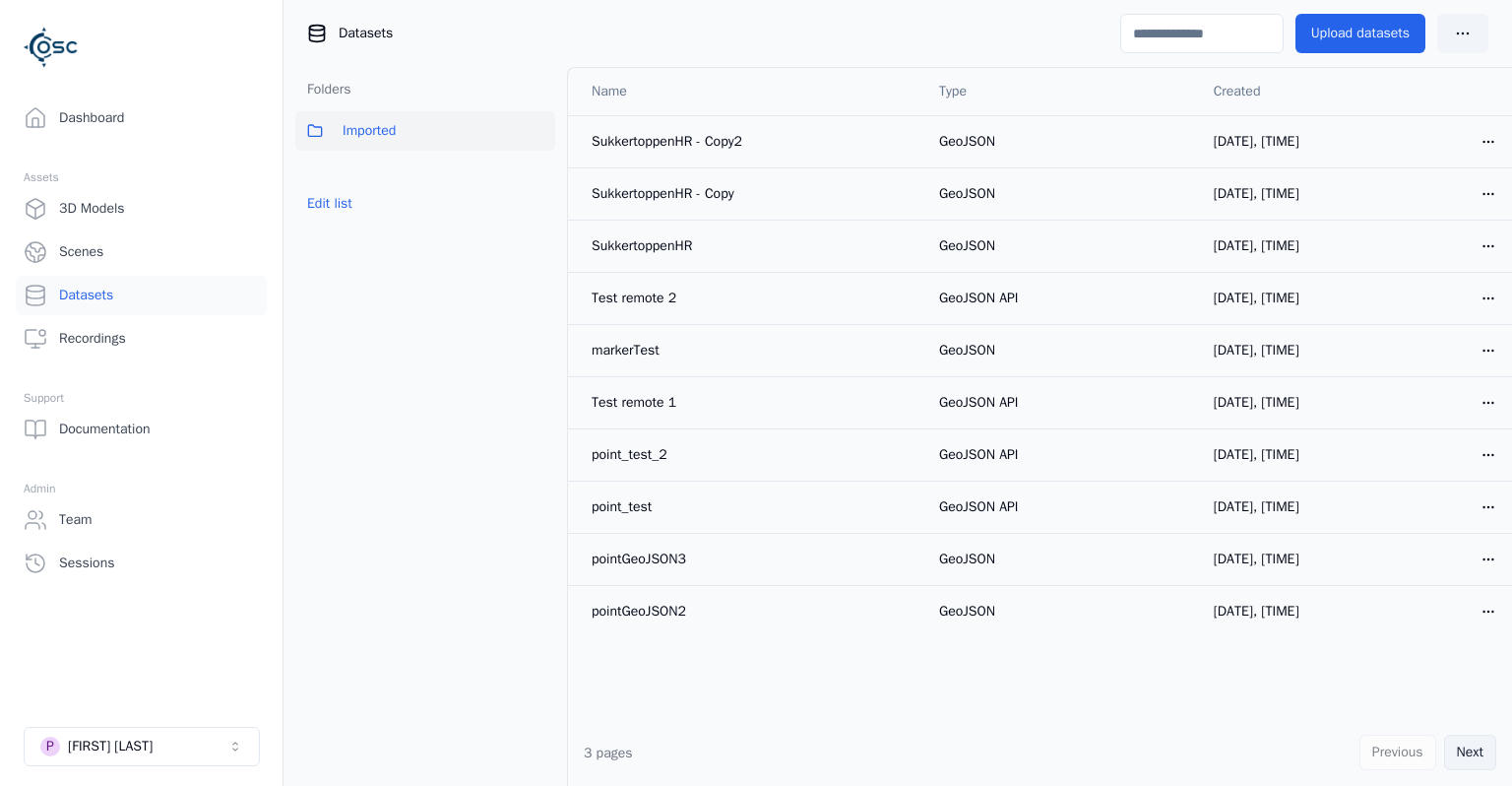 click on "Next" at bounding box center [1470, 753] 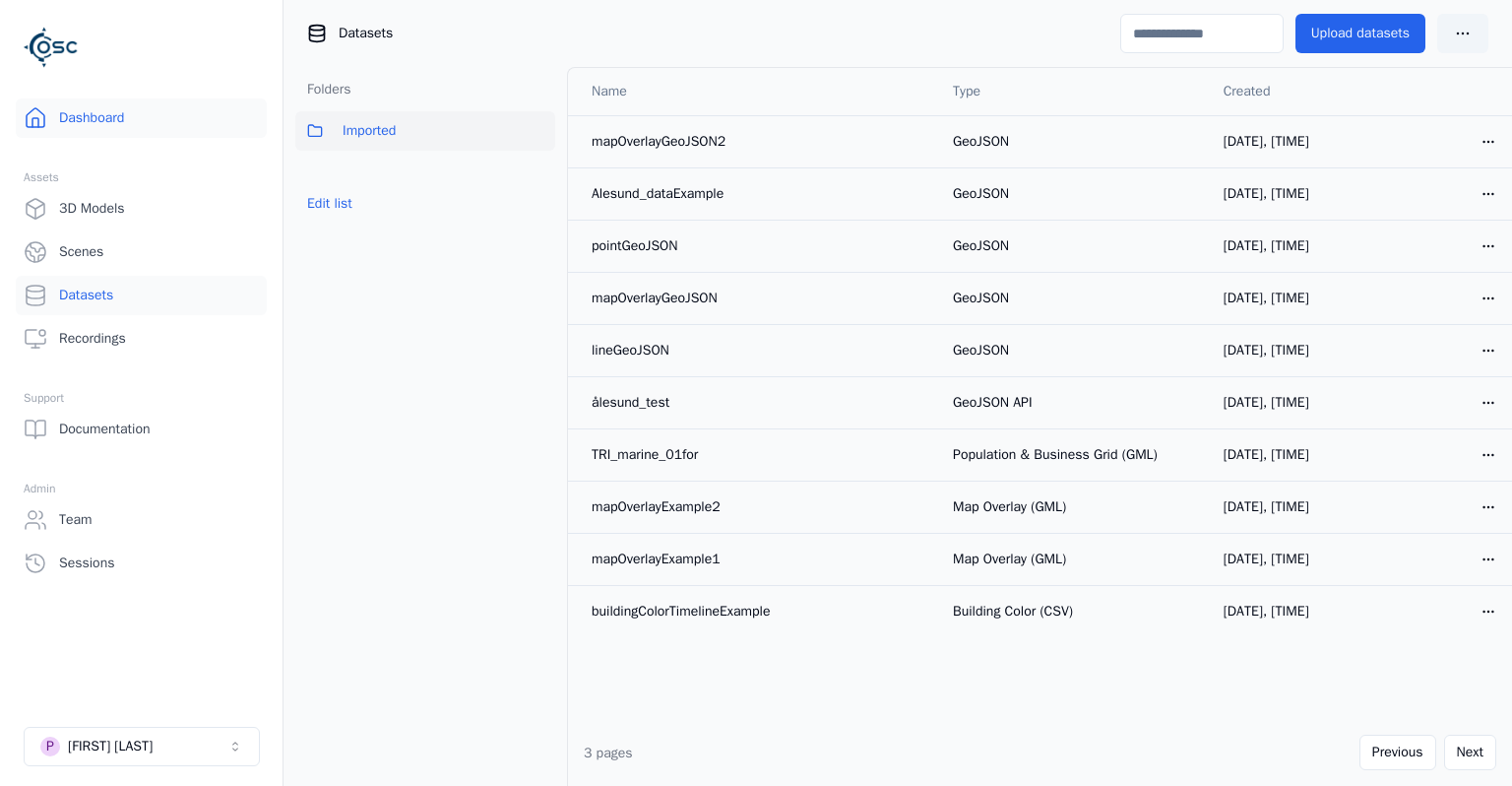 click on "Dashboard" at bounding box center (141, 118) 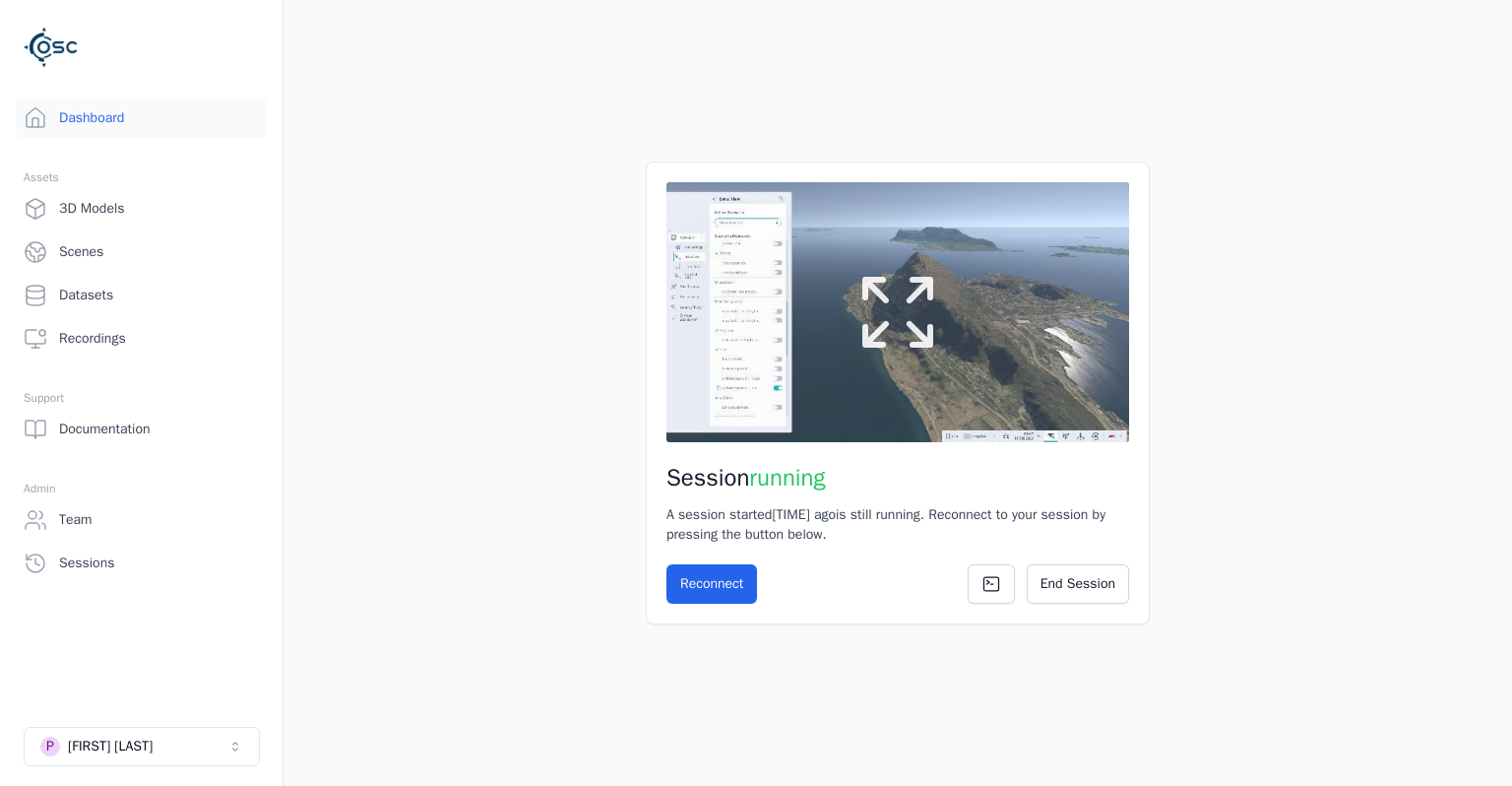click at bounding box center (898, 312) 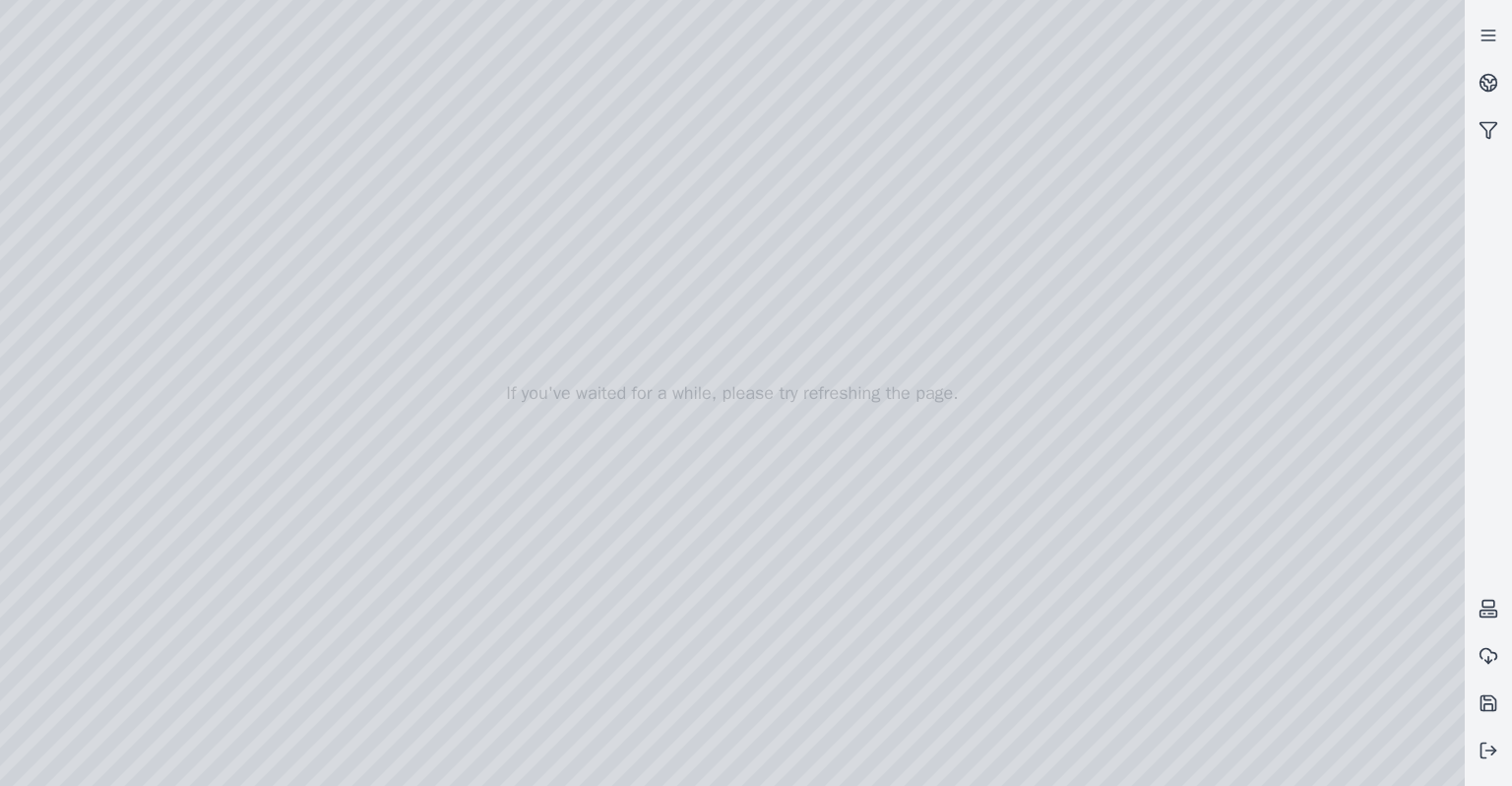drag, startPoint x: 619, startPoint y: 472, endPoint x: 1004, endPoint y: 463, distance: 385.10518 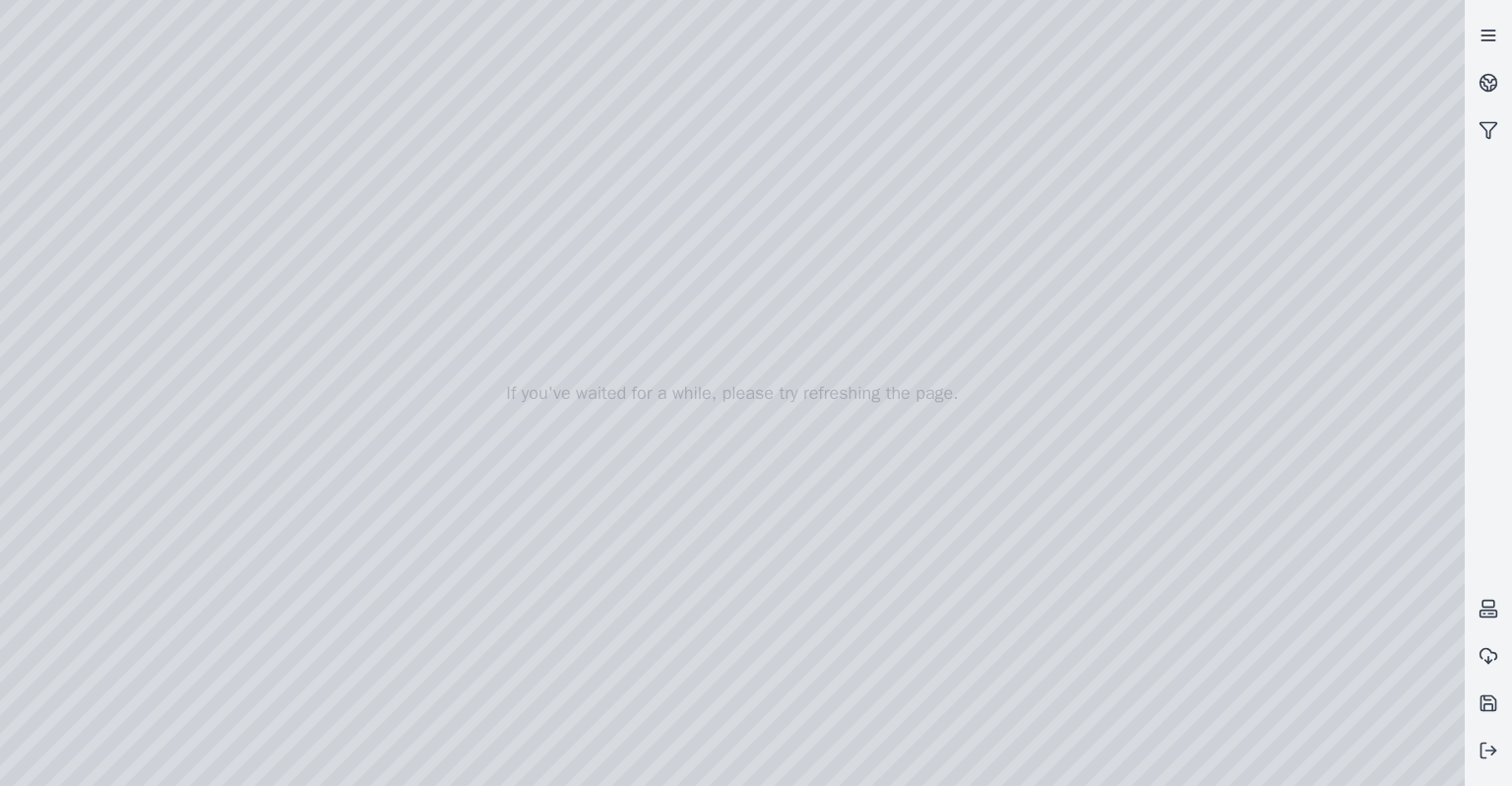 click 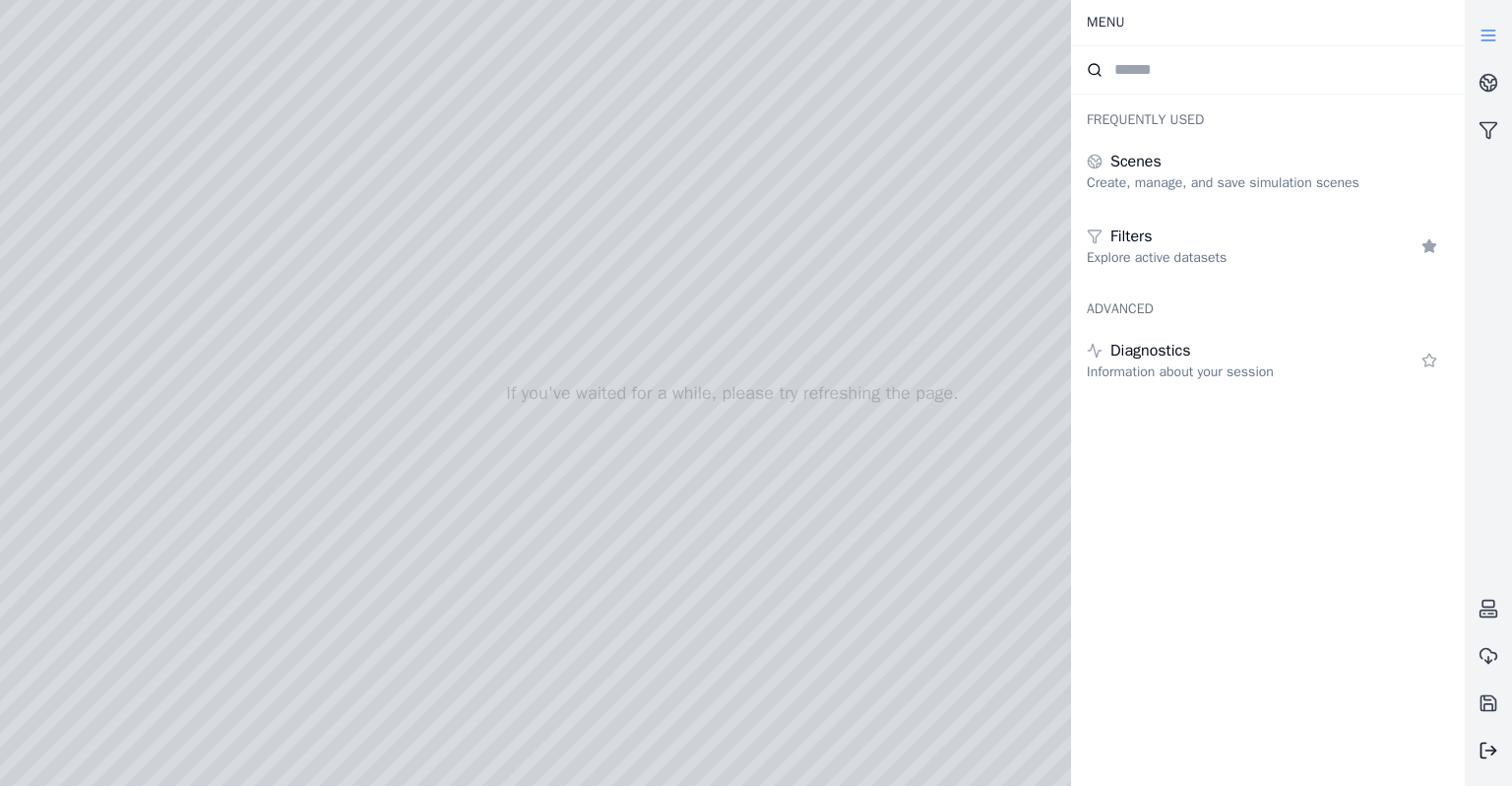 click 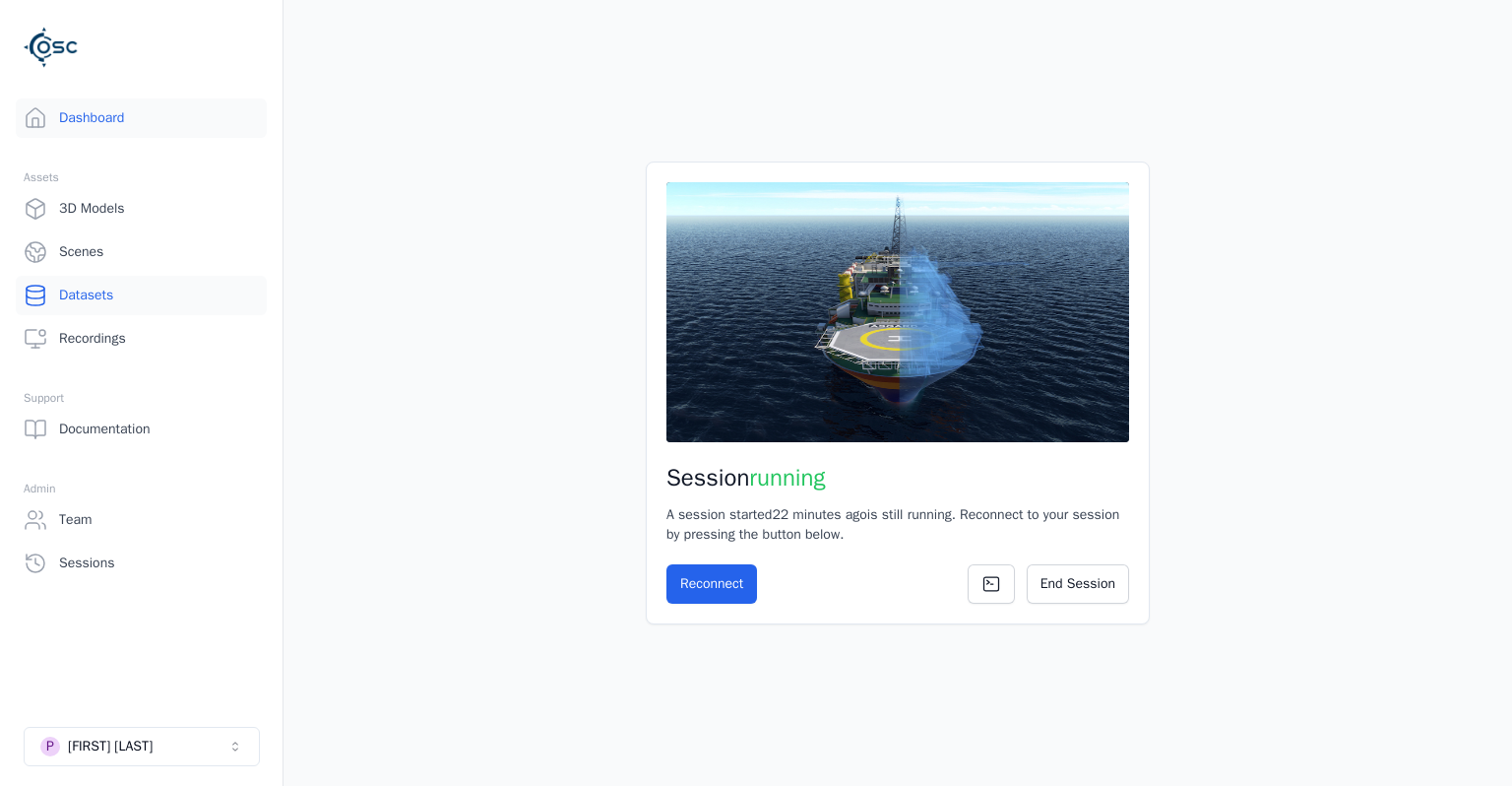 click on "Datasets" at bounding box center (141, 295) 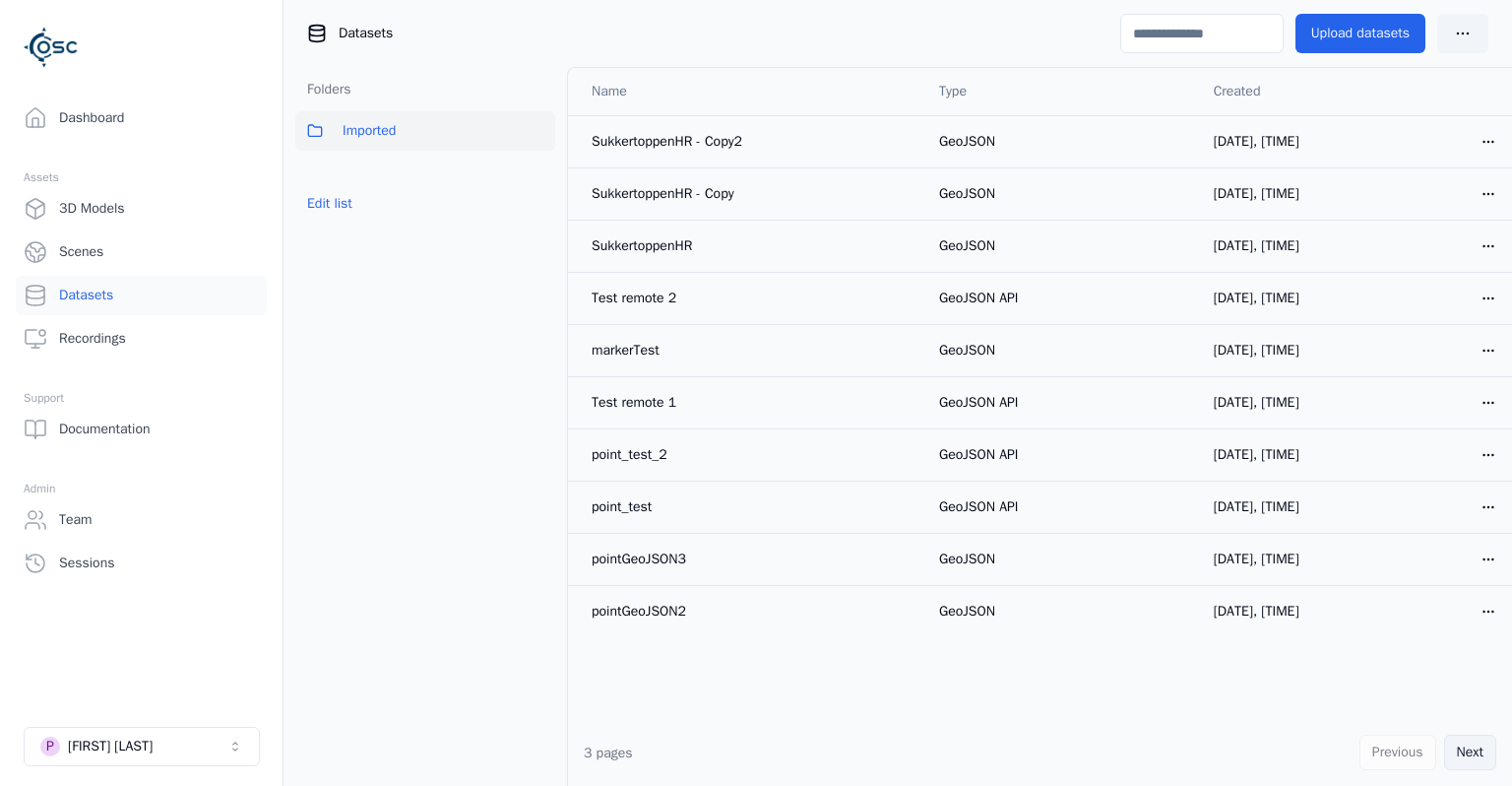 click on "Next" at bounding box center [1470, 753] 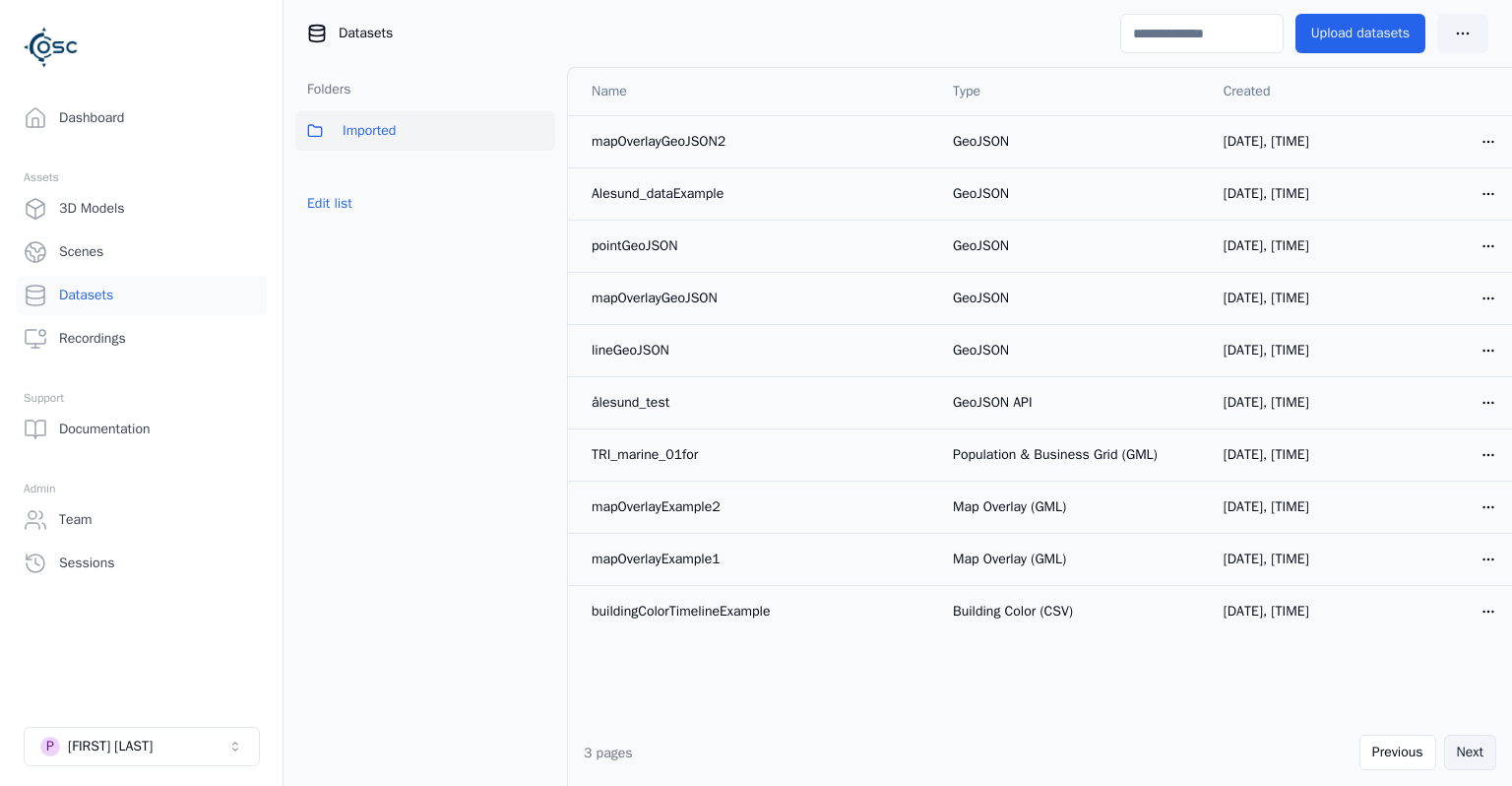 click on "Next" at bounding box center [1470, 753] 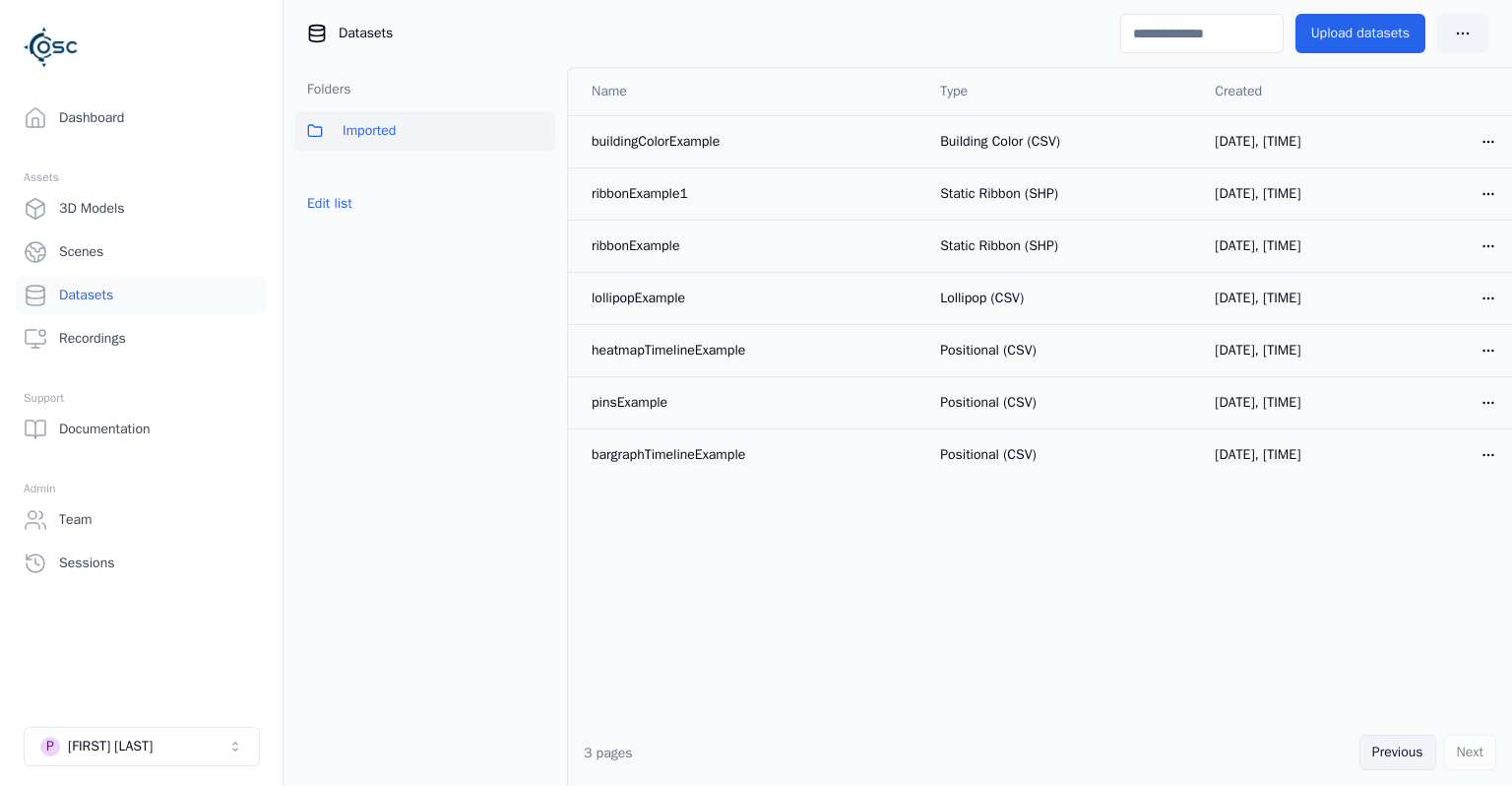 click on "Previous" at bounding box center [1398, 753] 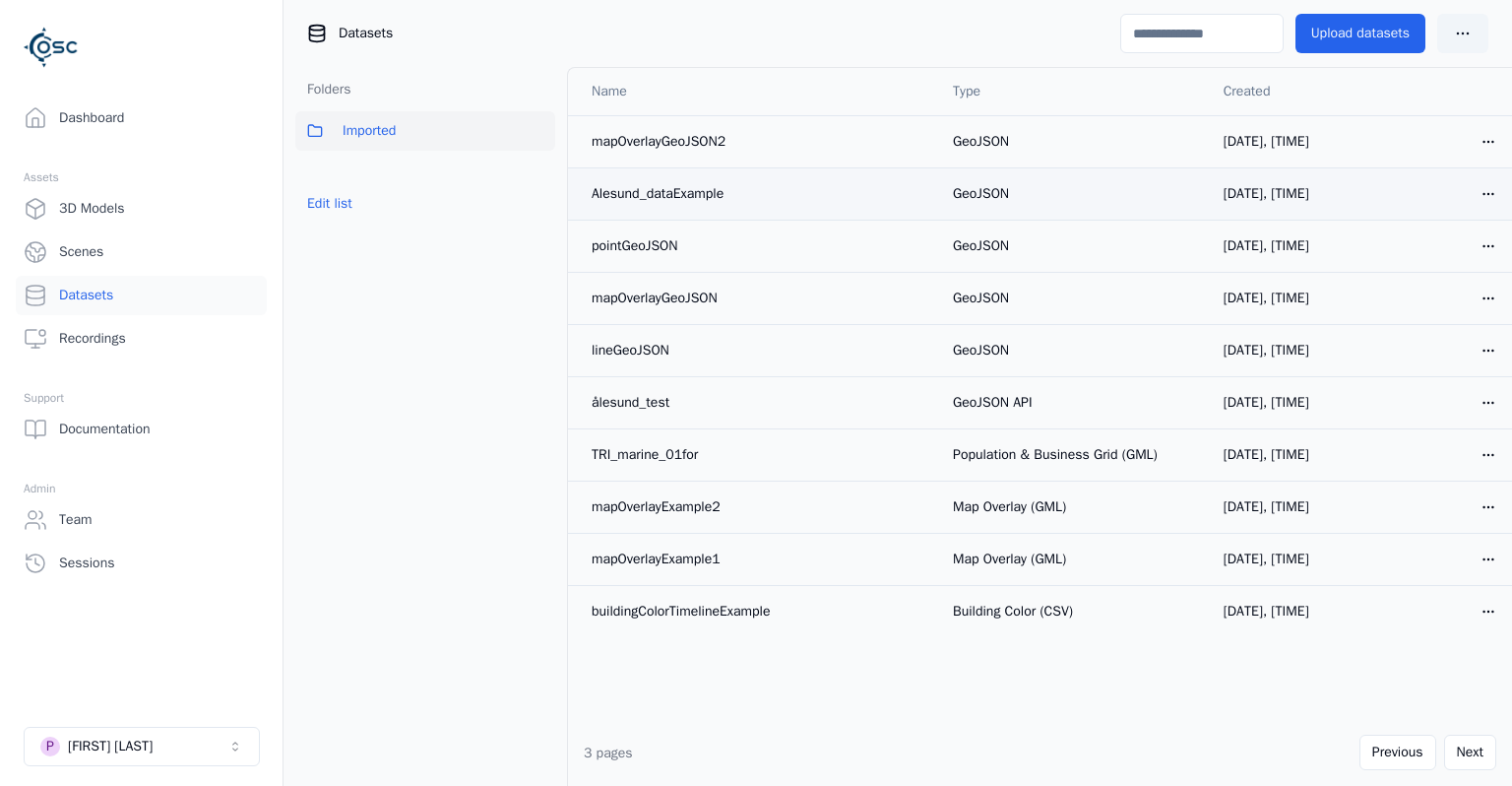 click on "Dashboard Assets 3D Models Scenes Datasets Recordings Support Documentation Admin Team Sessions P [FIRST] [LAST] Datasets Upload datasets Folders Imported Edit list Name Type Created mapOverlayGeoJSON2 GeoJSON [DATE], [TIME] Open menu Alesund_dataExample GeoJSON [DATE], [TIME] Open menu pointGeoJSON GeoJSON [DATE], [TIME] Open menu mapOverlayGeoJSON GeoJSON [DATE], [TIME] Open menu lineGeoJSON GeoJSON [DATE], [TIME] Open menu ålesund_test GeoJSON API [DATE], [TIME] Open menu TRI_marine_01for Population & Business Grid (GML) [DATE], [TIME] Open menu mapOverlayExample2 Map Overlay (GML) [DATE], [TIME] Open menu mapOverlayExample1 Map Overlay (GML) [DATE], [TIME] Open menu buildingColorTimelineExample Building Color (CSV) [DATE], [TIME] Open menu 3 pages Previous Next" at bounding box center [756, 393] 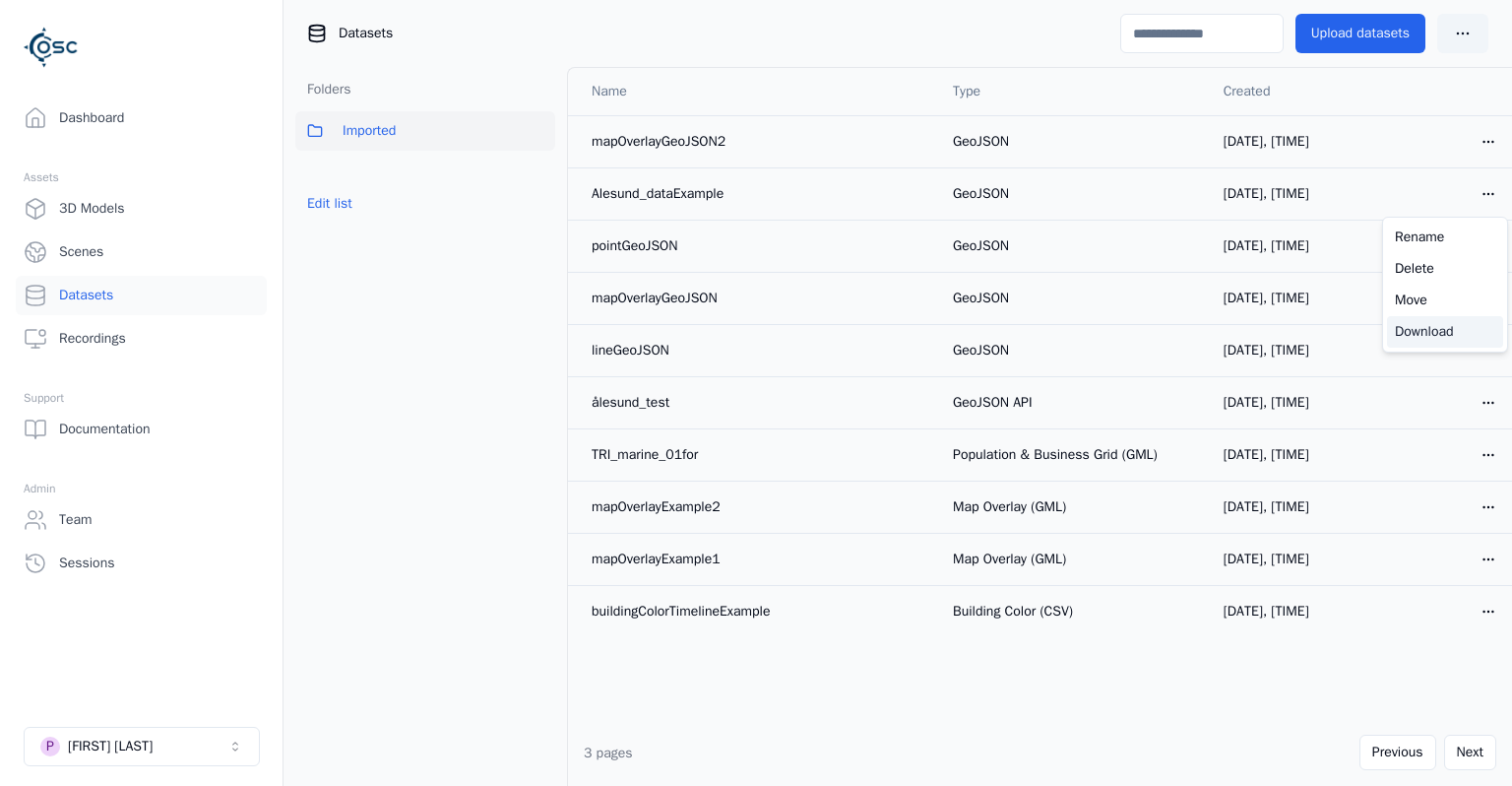 click on "Download" at bounding box center [1445, 332] 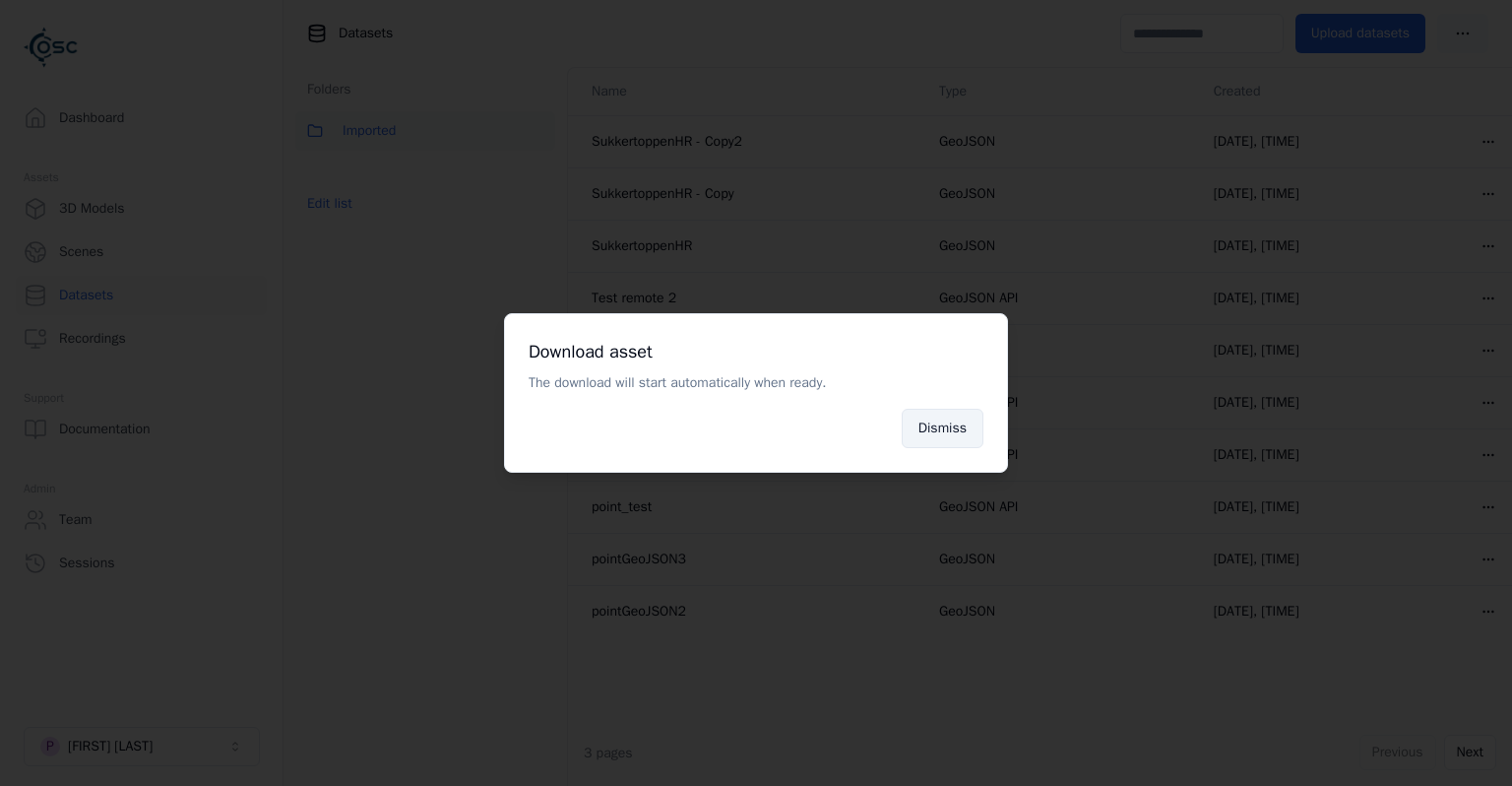 click on "Dismiss" at bounding box center [942, 428] 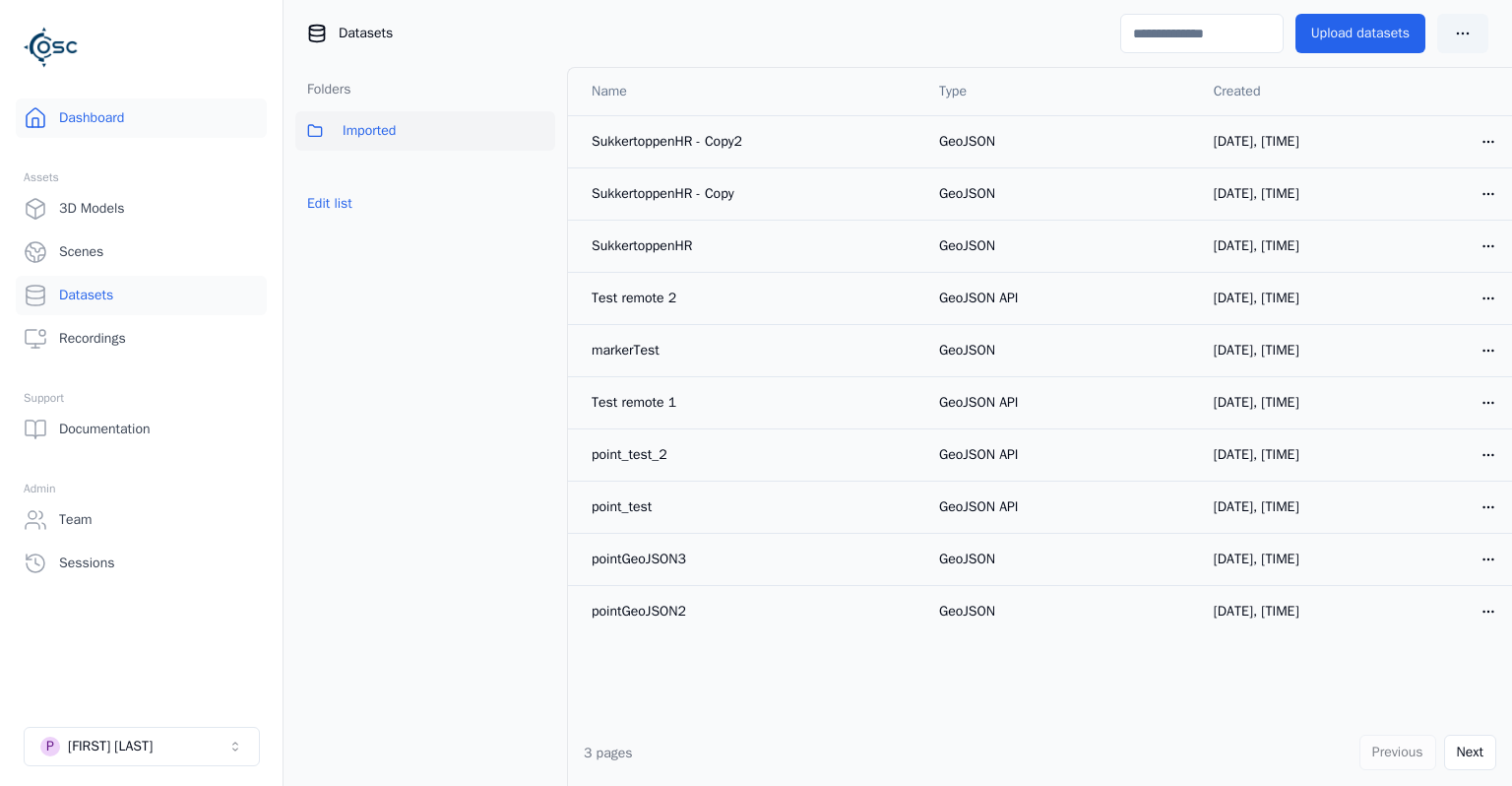click on "Dashboard" at bounding box center (141, 118) 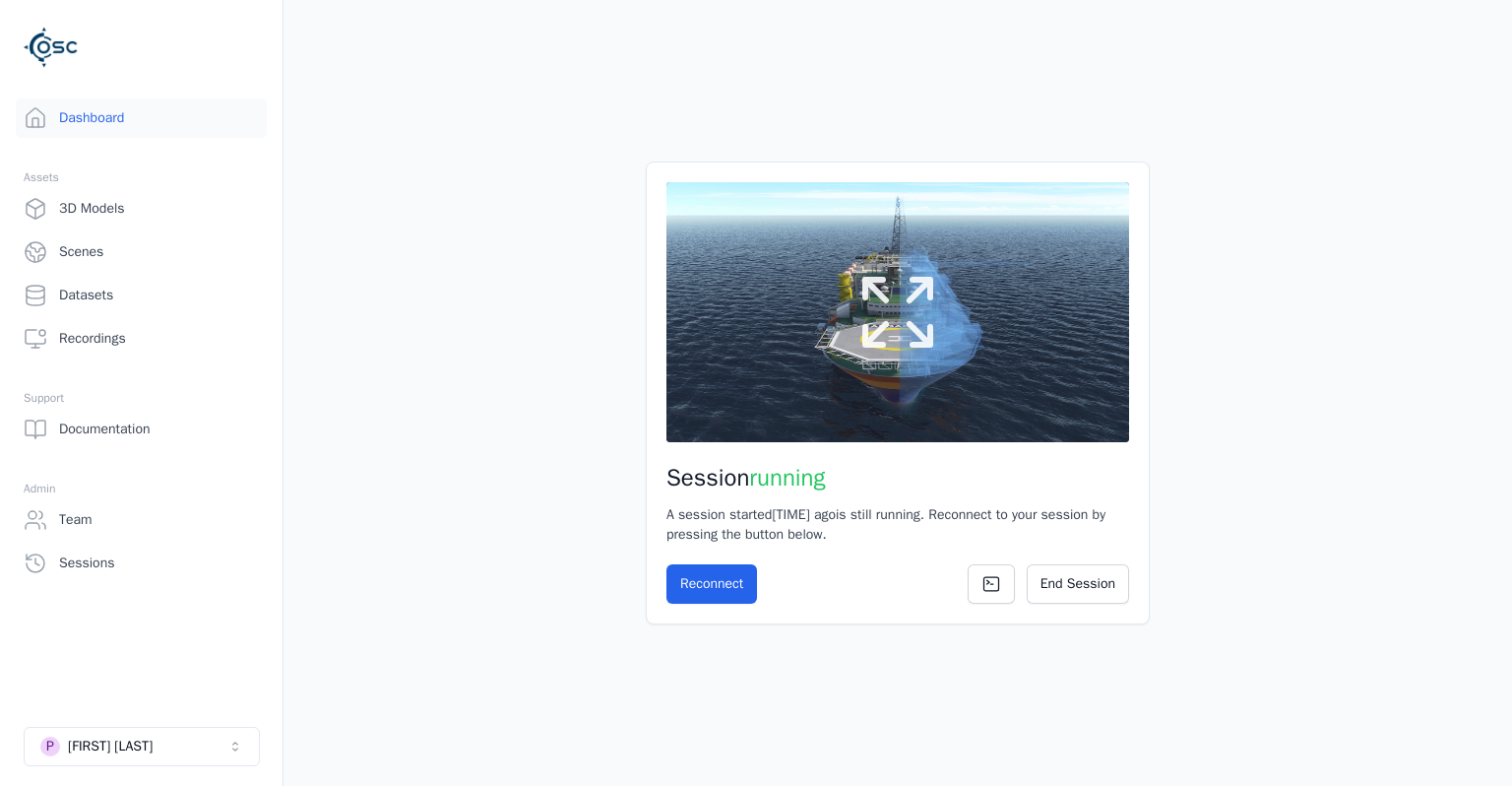 click at bounding box center (898, 312) 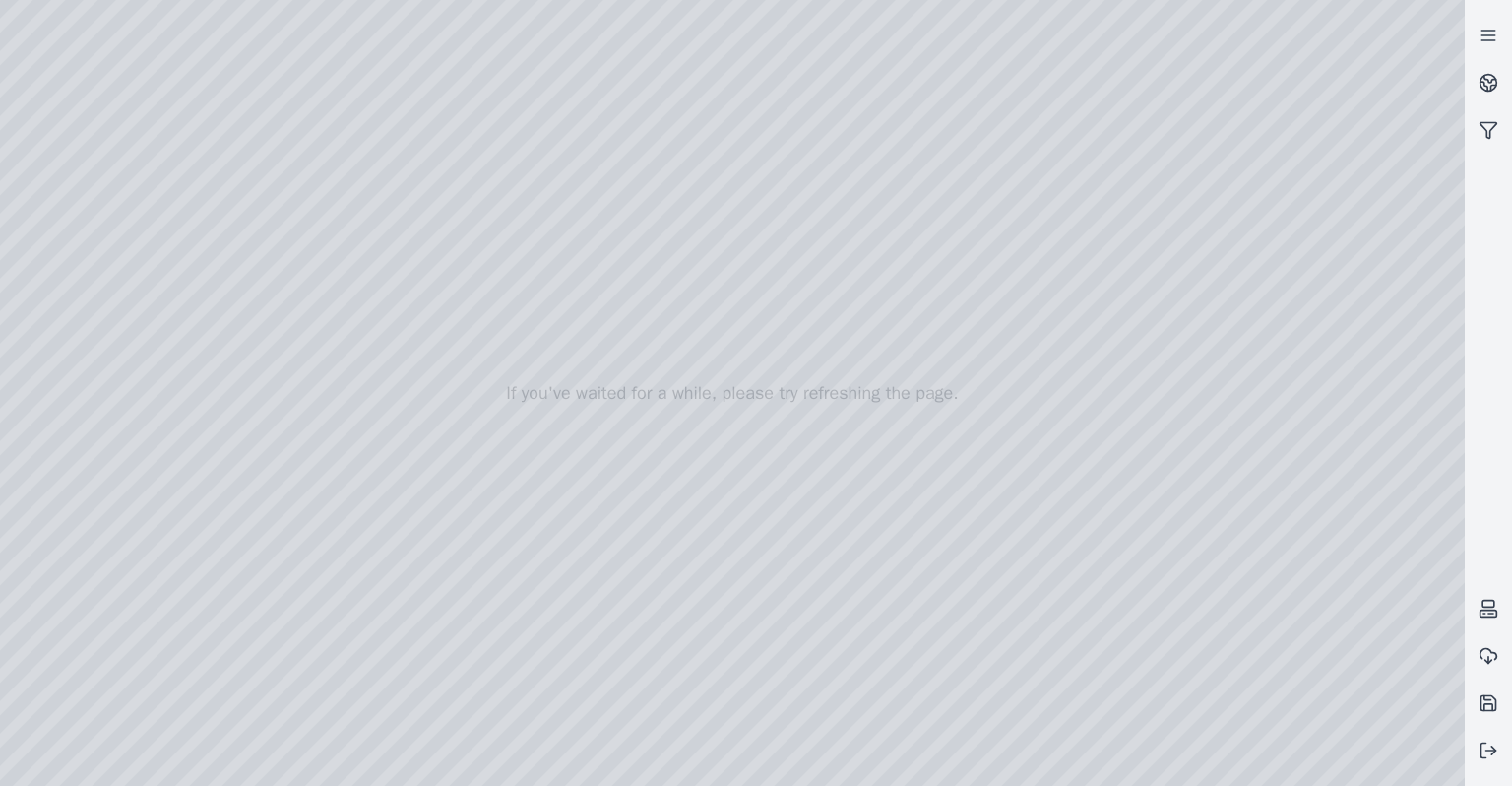 click at bounding box center [732, 393] 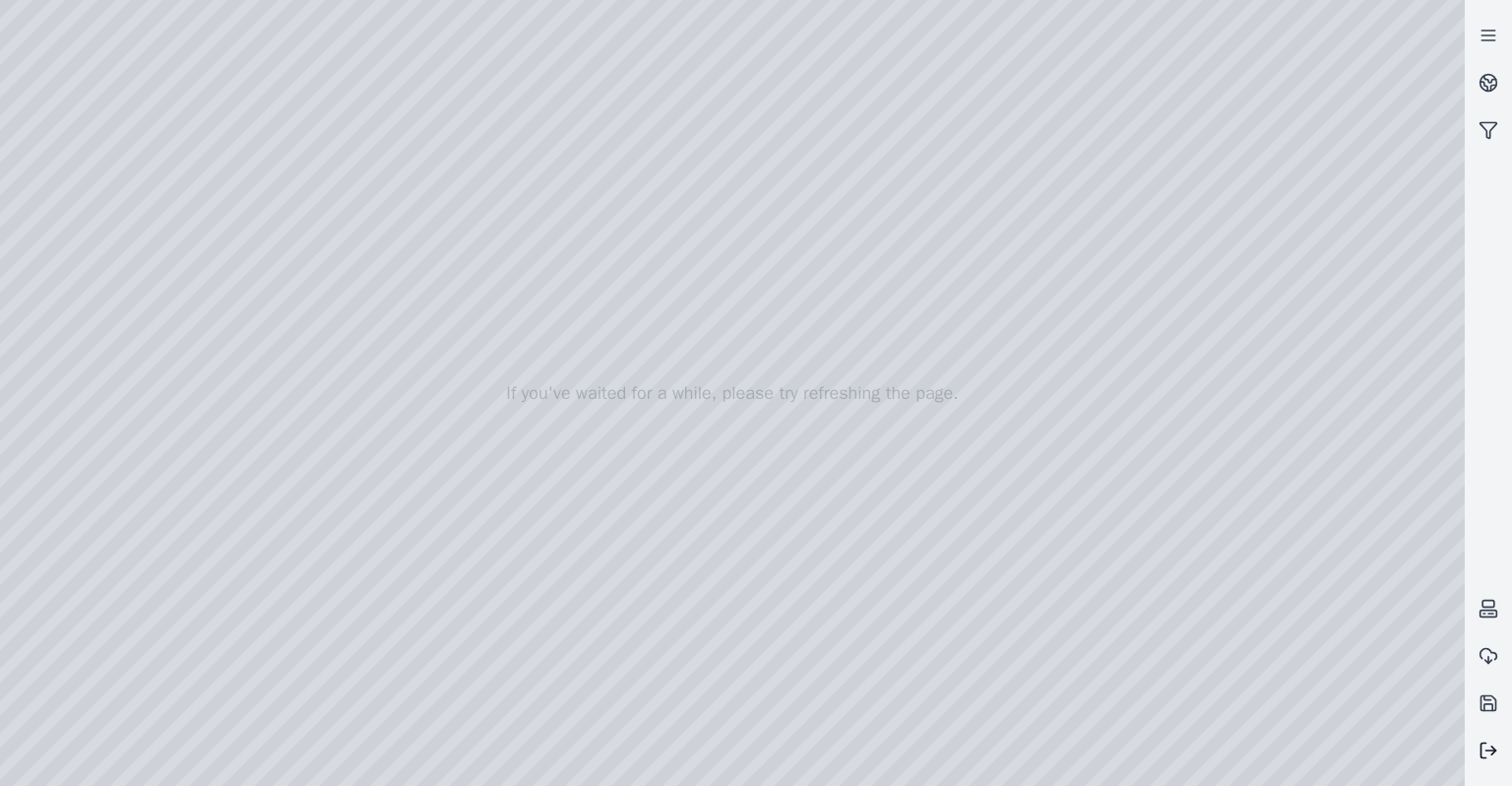 click 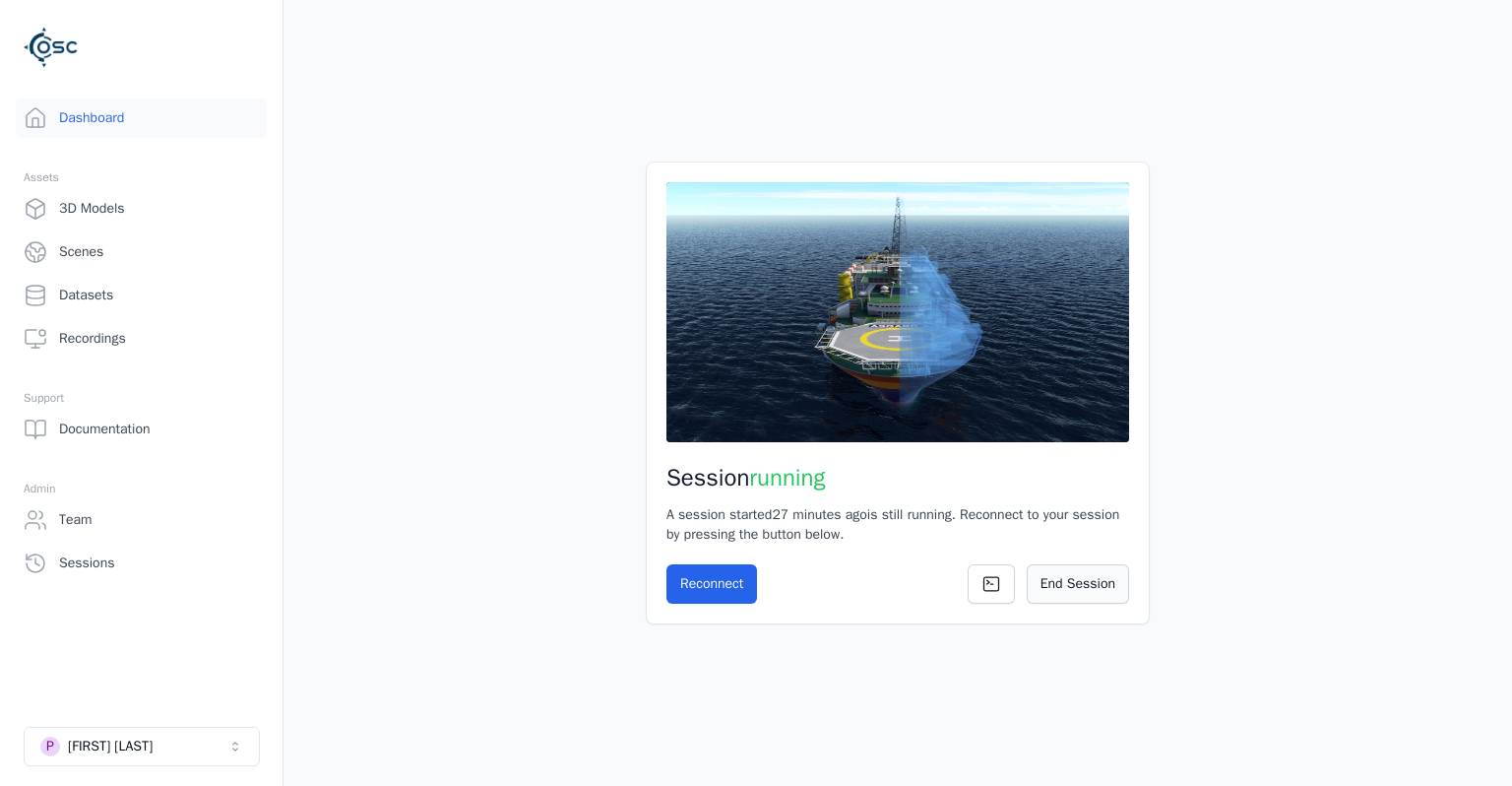 click on "End Session" at bounding box center [1078, 584] 